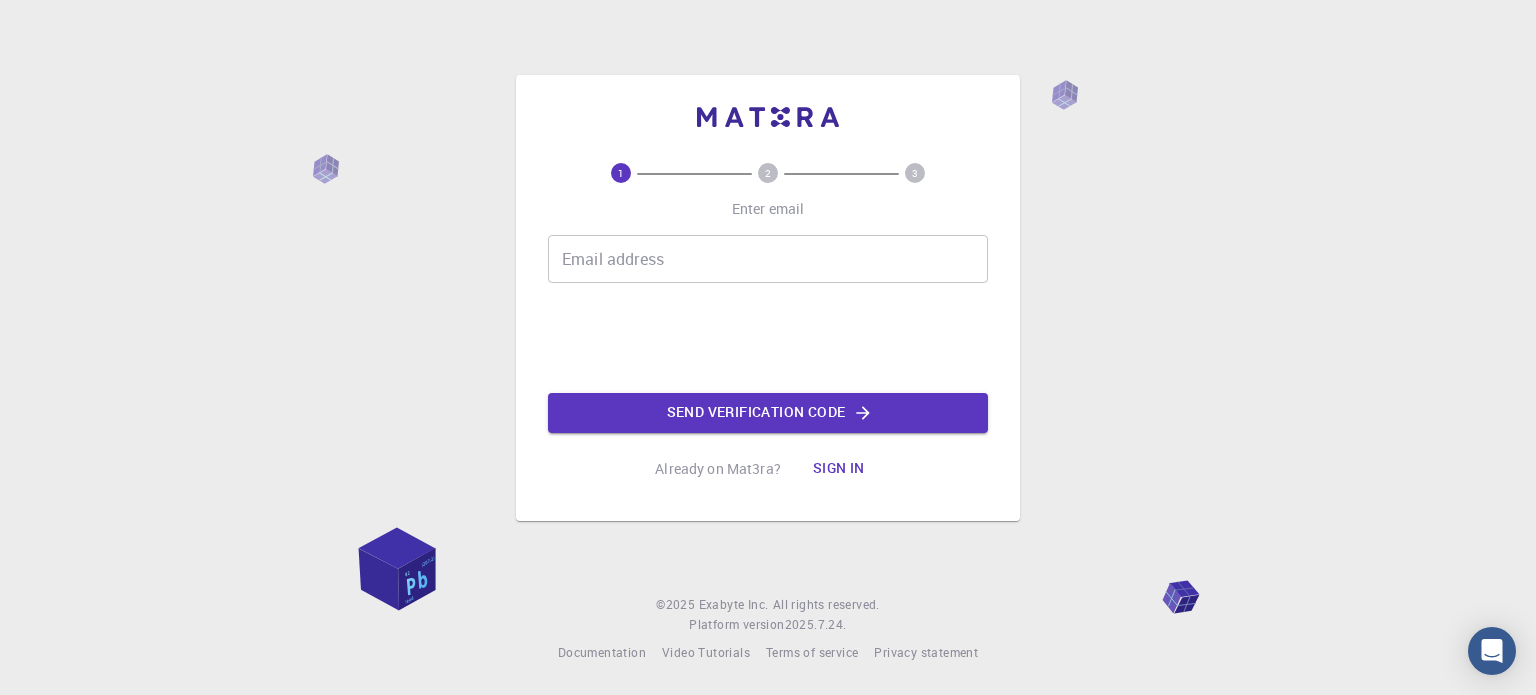 scroll, scrollTop: 0, scrollLeft: 0, axis: both 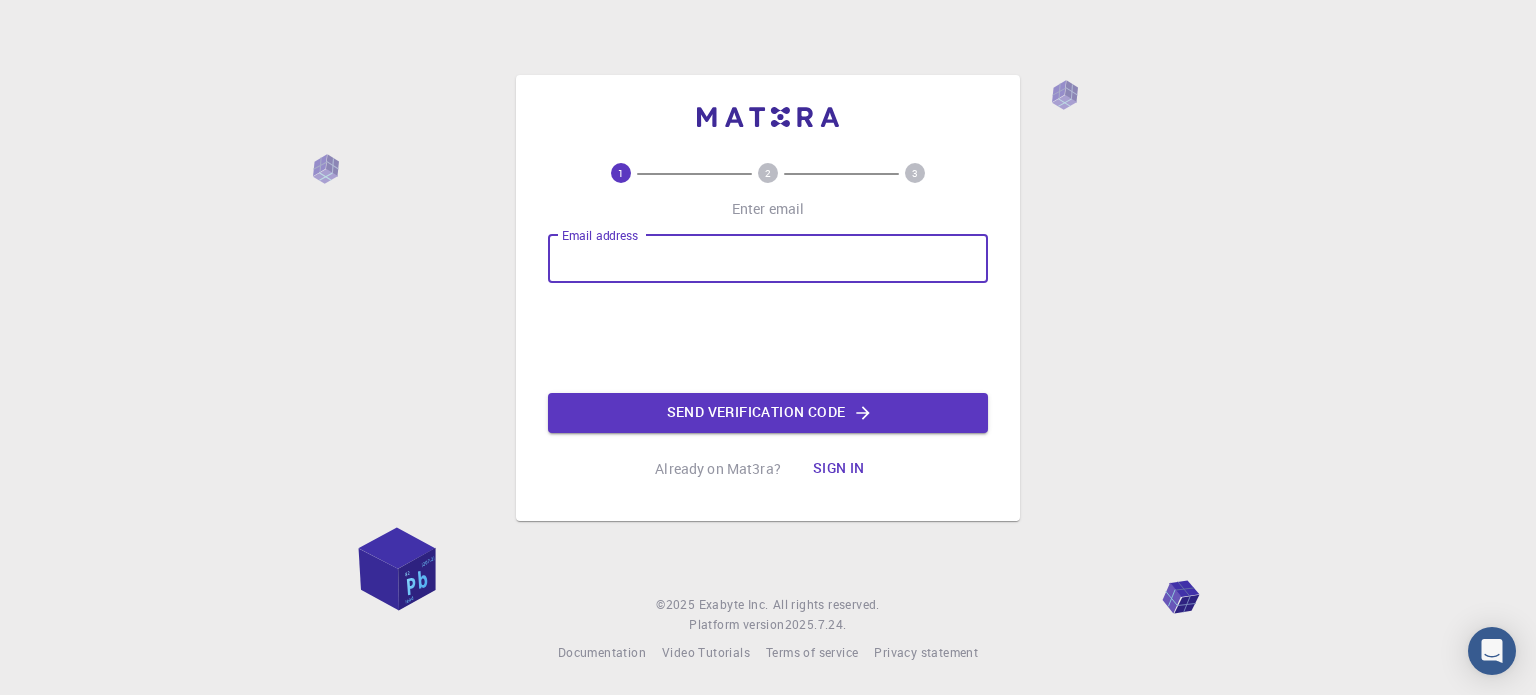 click on "Email address" at bounding box center [768, 259] 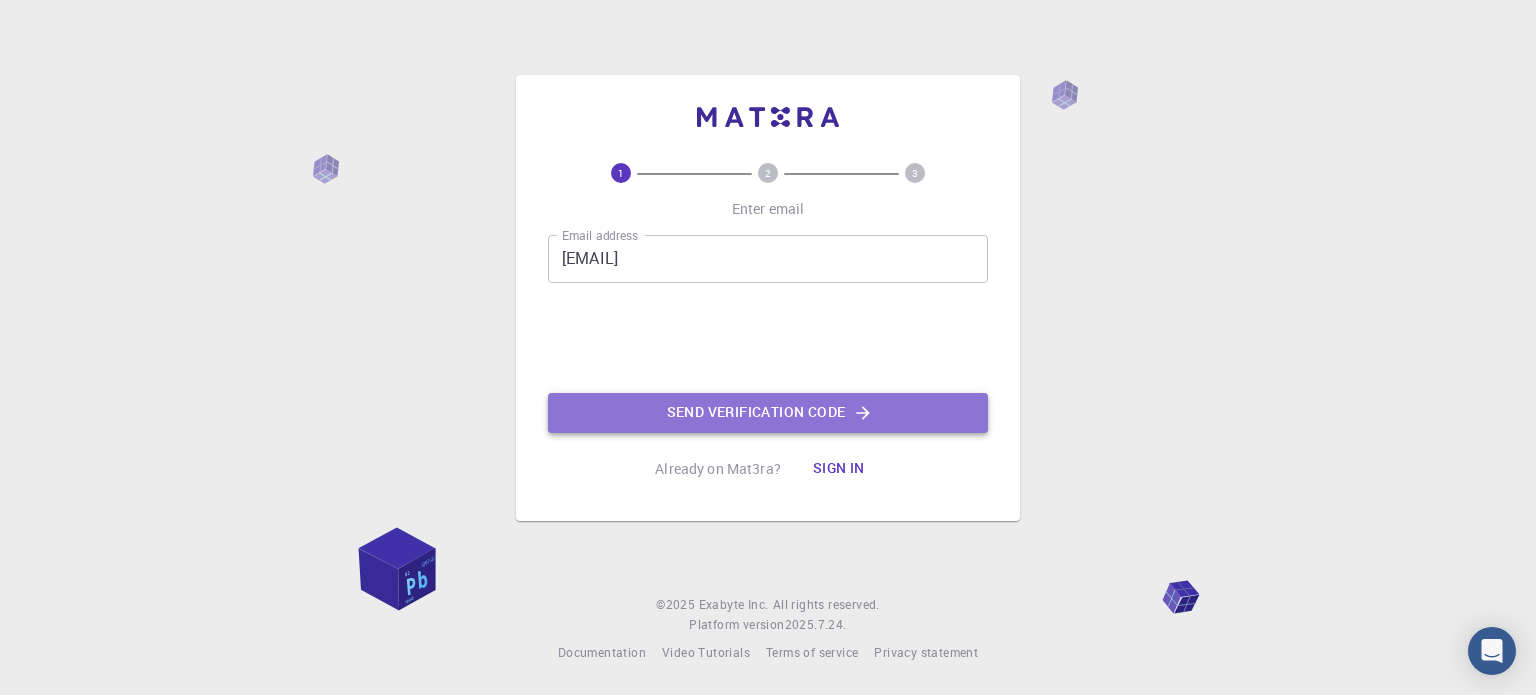 click on "Send verification code" 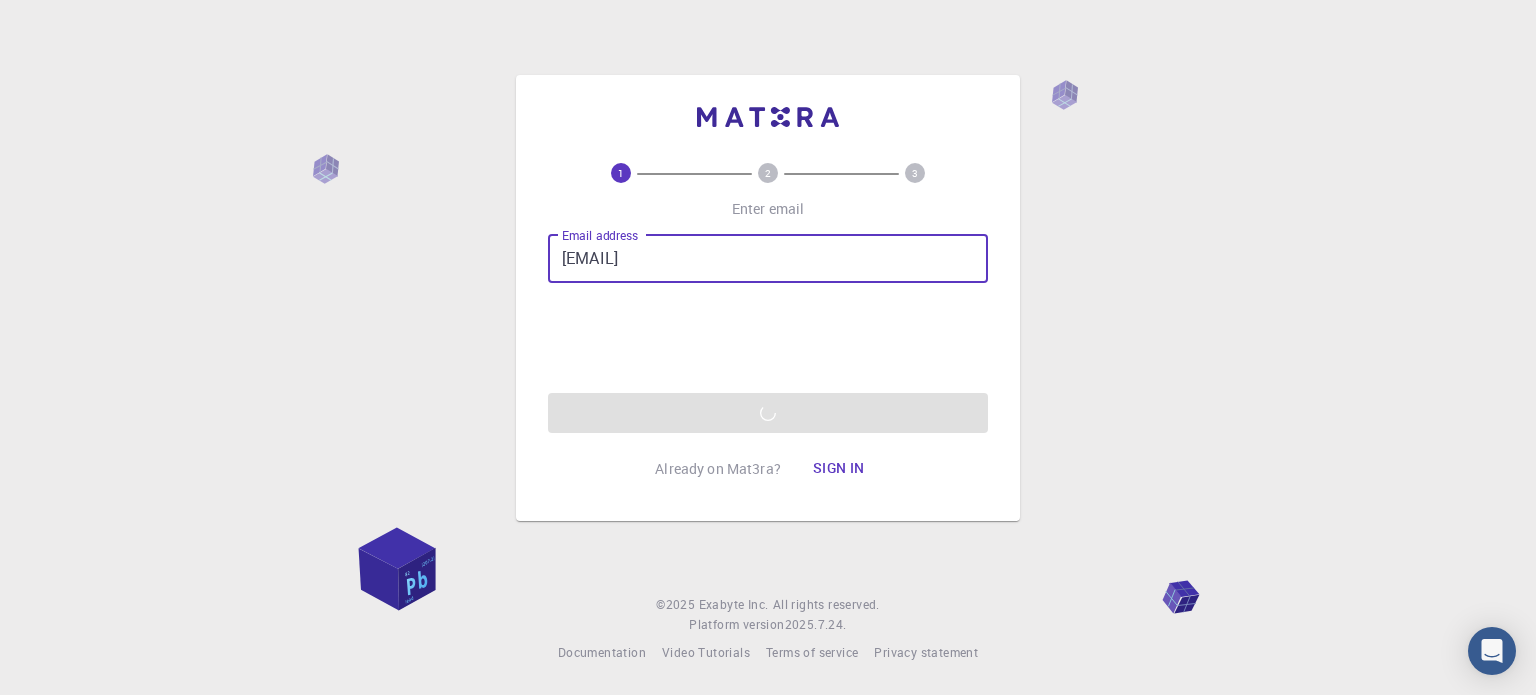 click on "[EMAIL]" at bounding box center [768, 259] 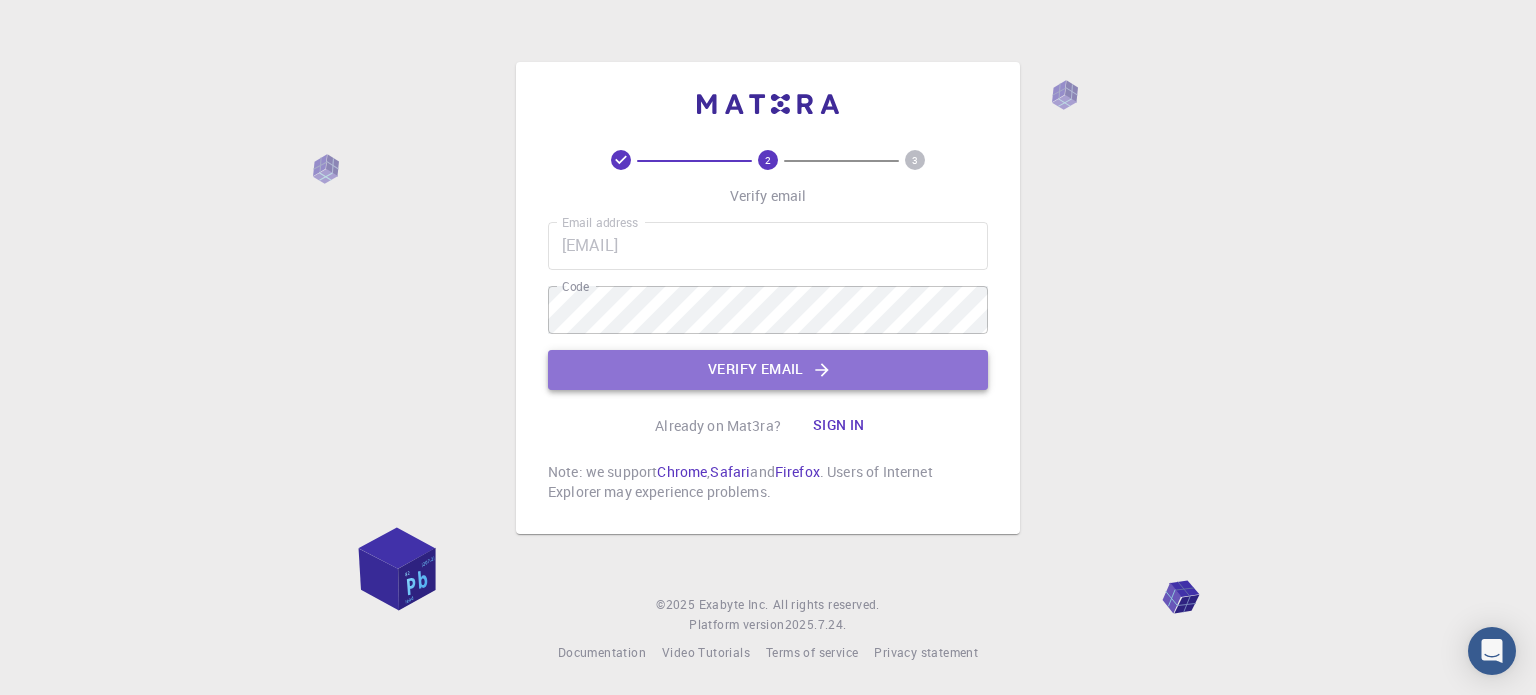 click on "Verify email" 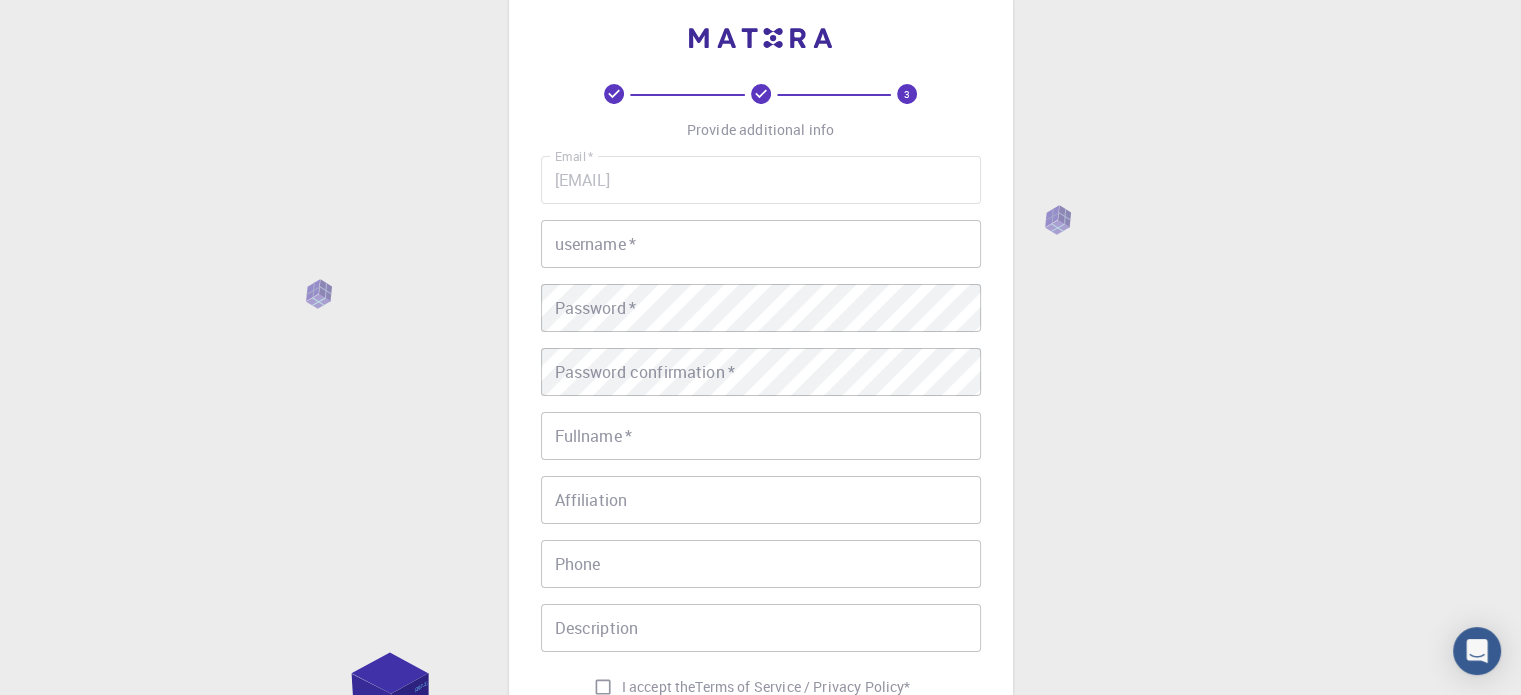 scroll, scrollTop: 31, scrollLeft: 0, axis: vertical 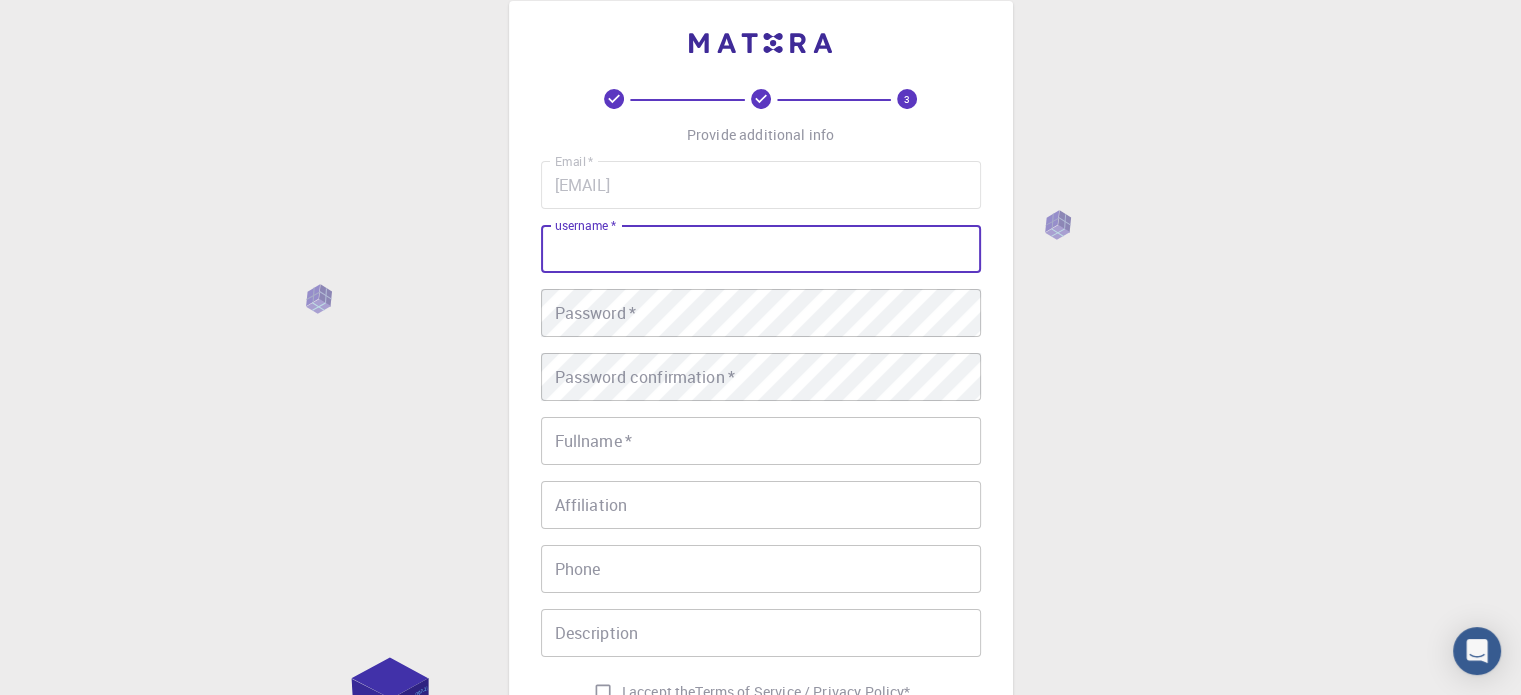 click on "username   *" at bounding box center [761, 249] 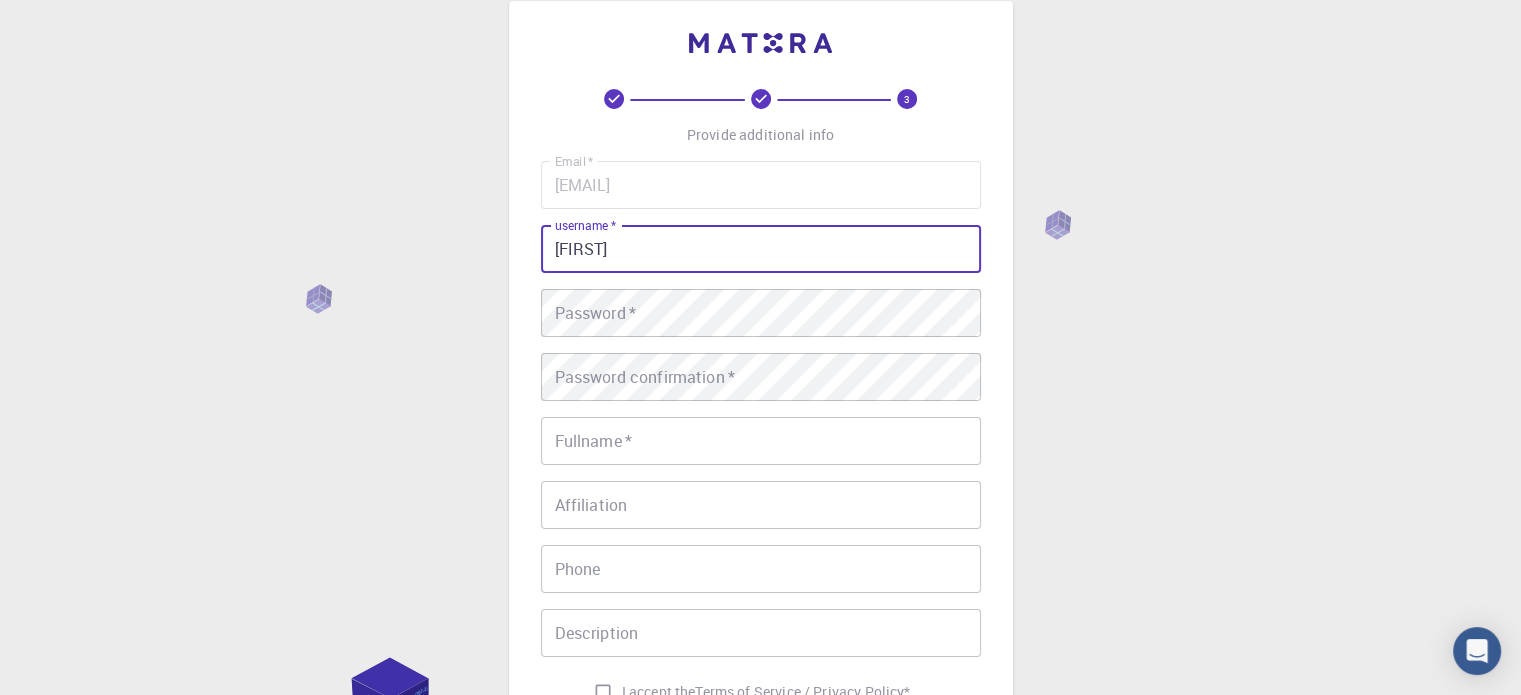 type on "[FIRST]" 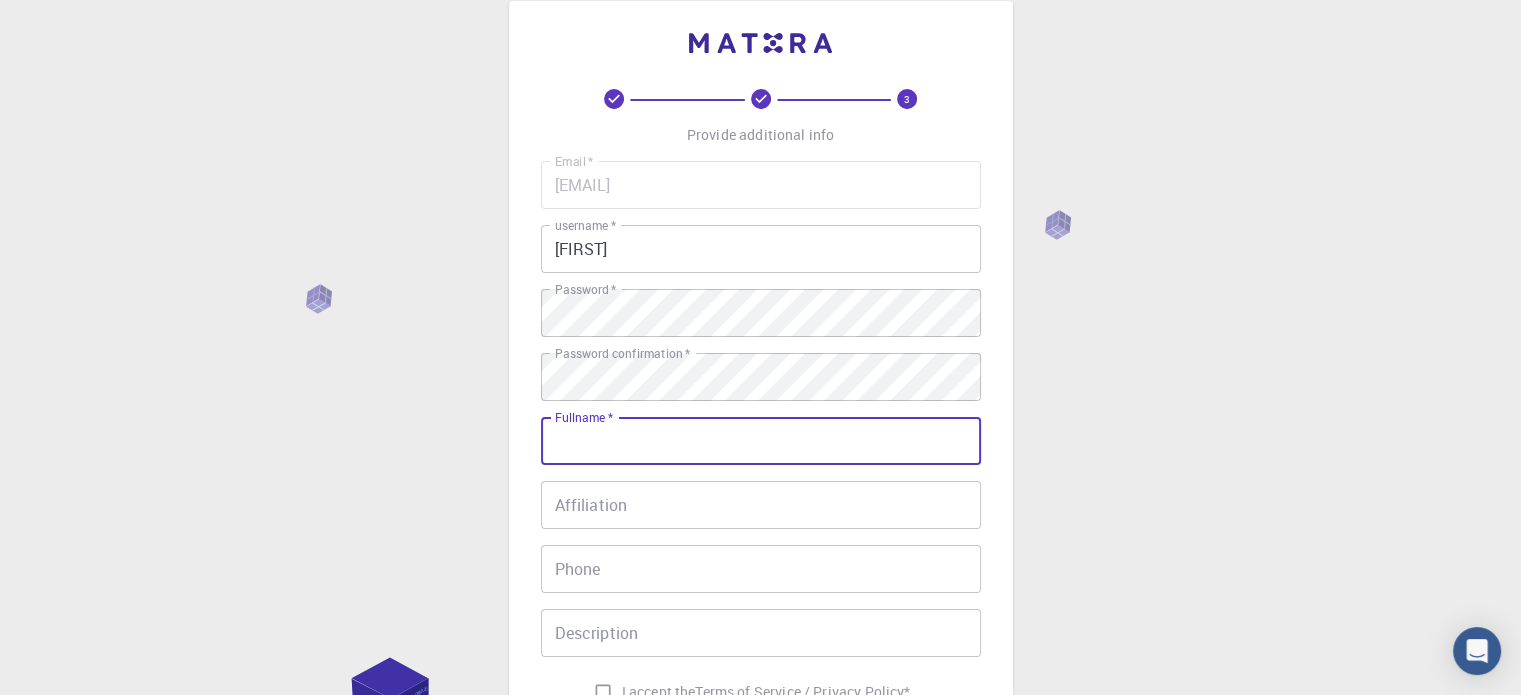 click on "Fullname   *" at bounding box center [761, 441] 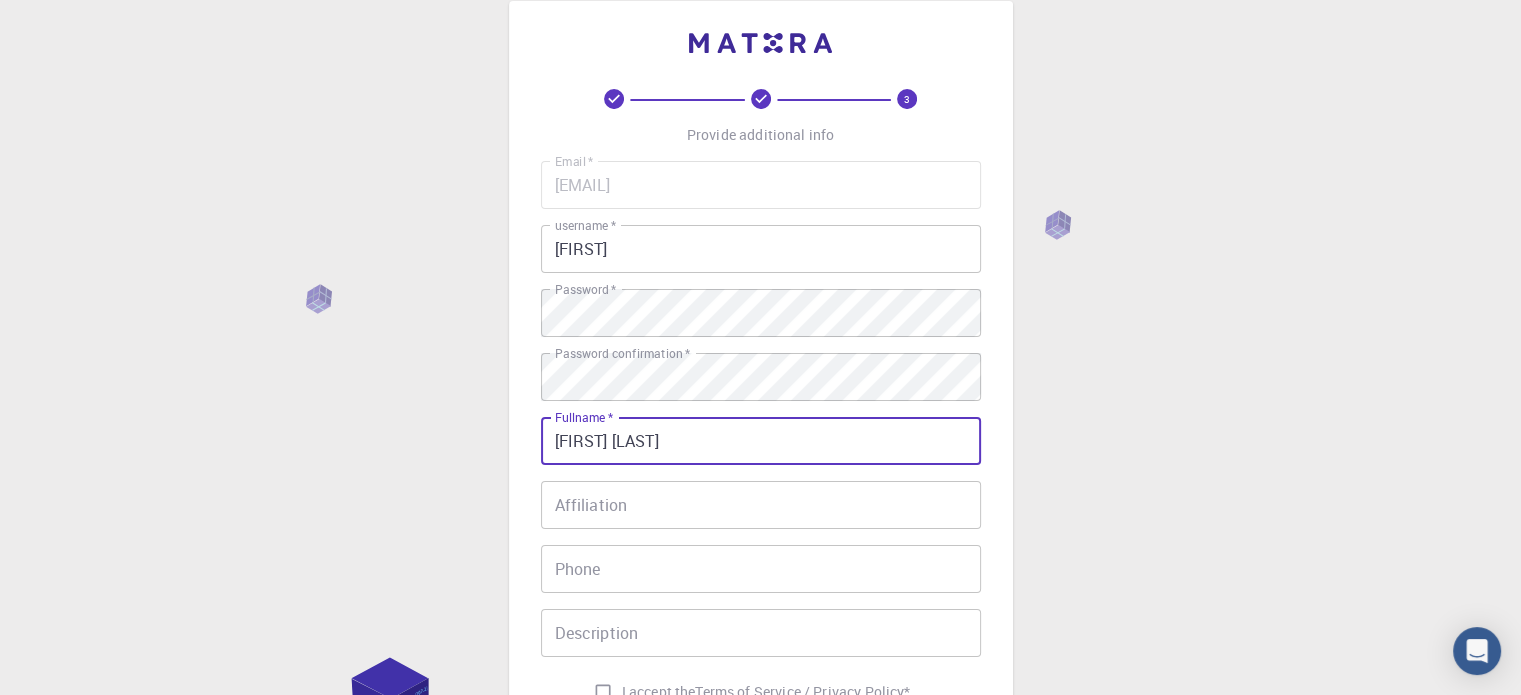 type on "[FIRST] [LAST]" 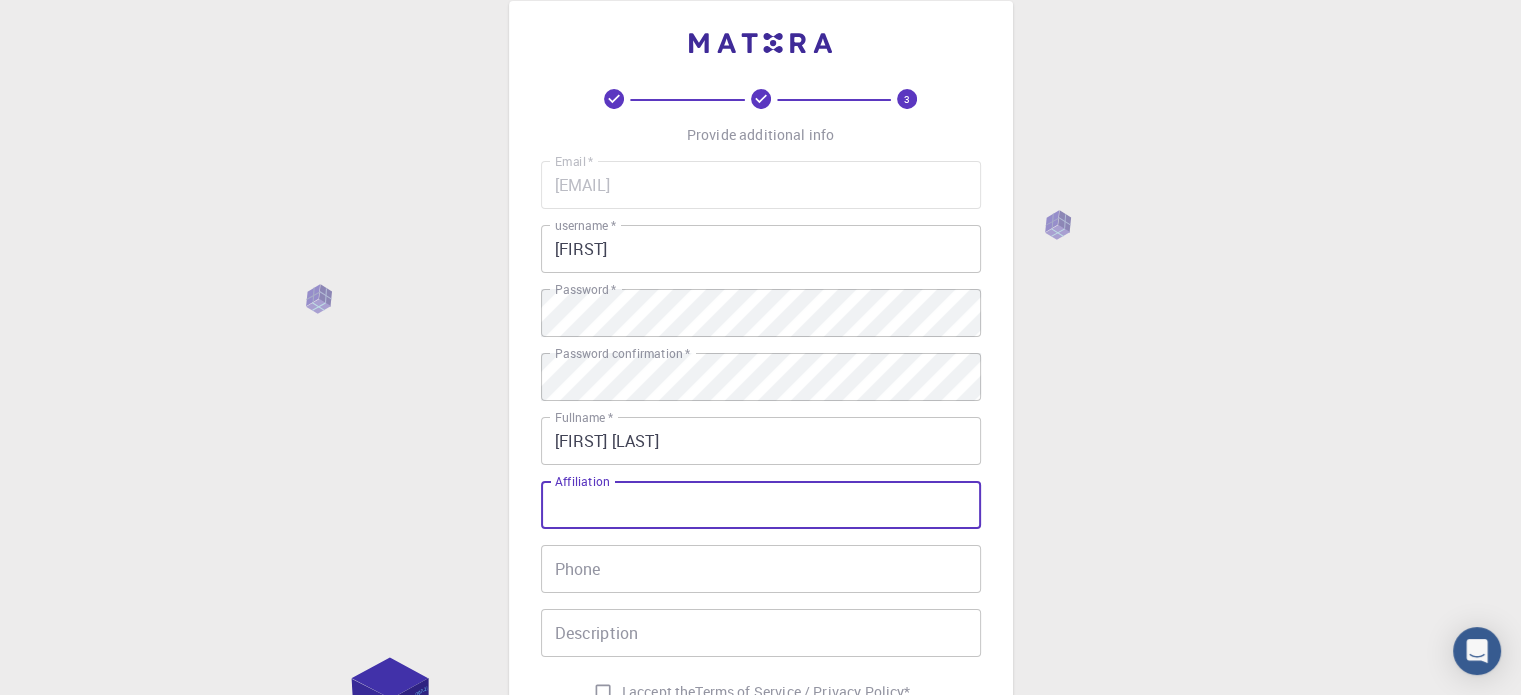 click on "Affiliation" at bounding box center [761, 505] 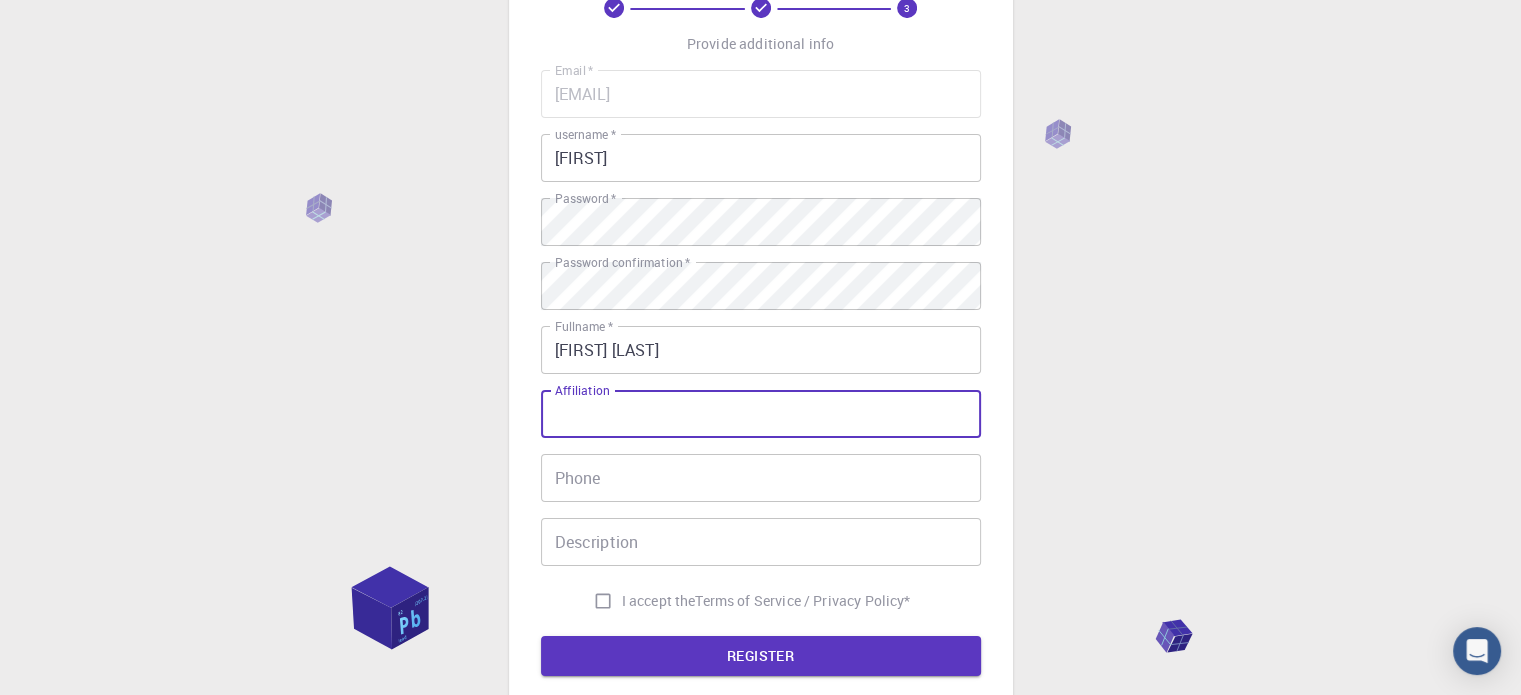 scroll, scrollTop: 322, scrollLeft: 0, axis: vertical 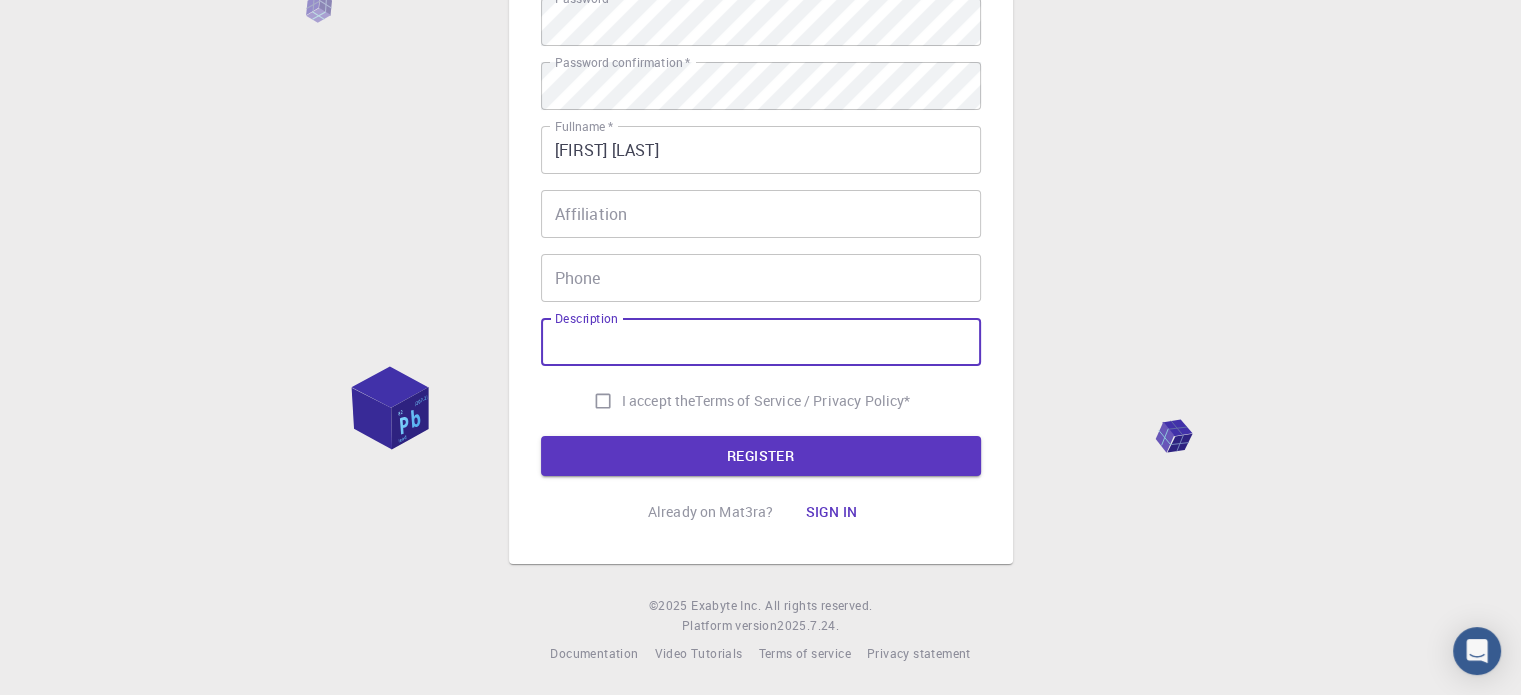 click on "Description" at bounding box center (761, 342) 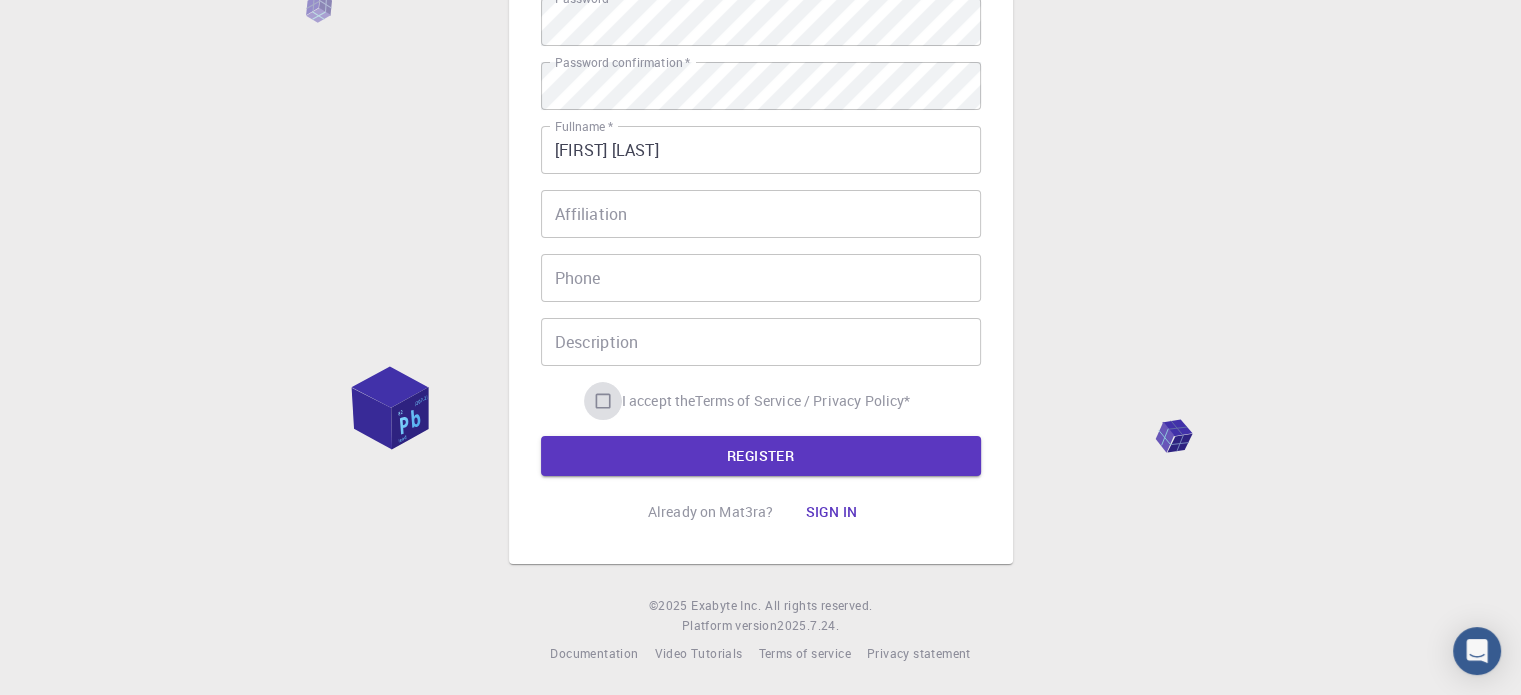 click on "I accept the  Terms of Service / Privacy Policy  *" at bounding box center [603, 401] 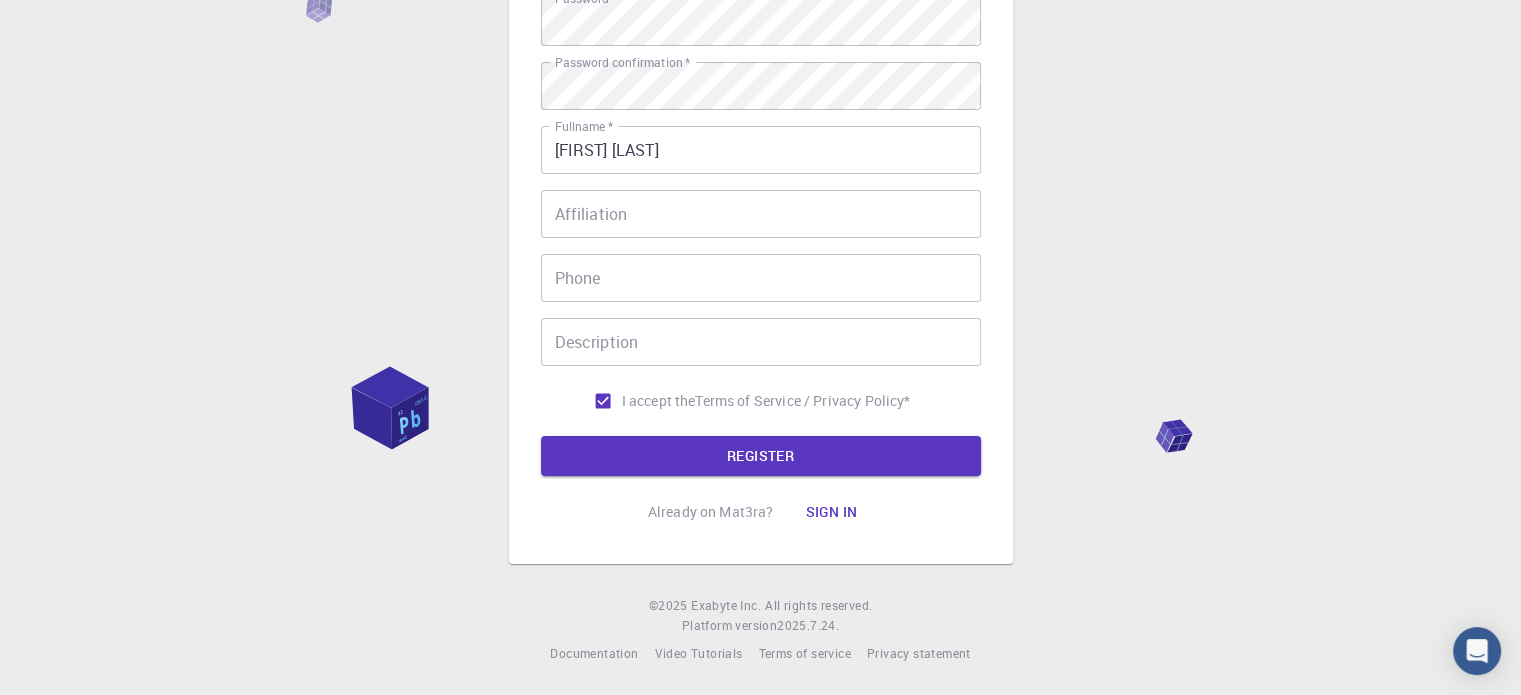 scroll, scrollTop: 265, scrollLeft: 0, axis: vertical 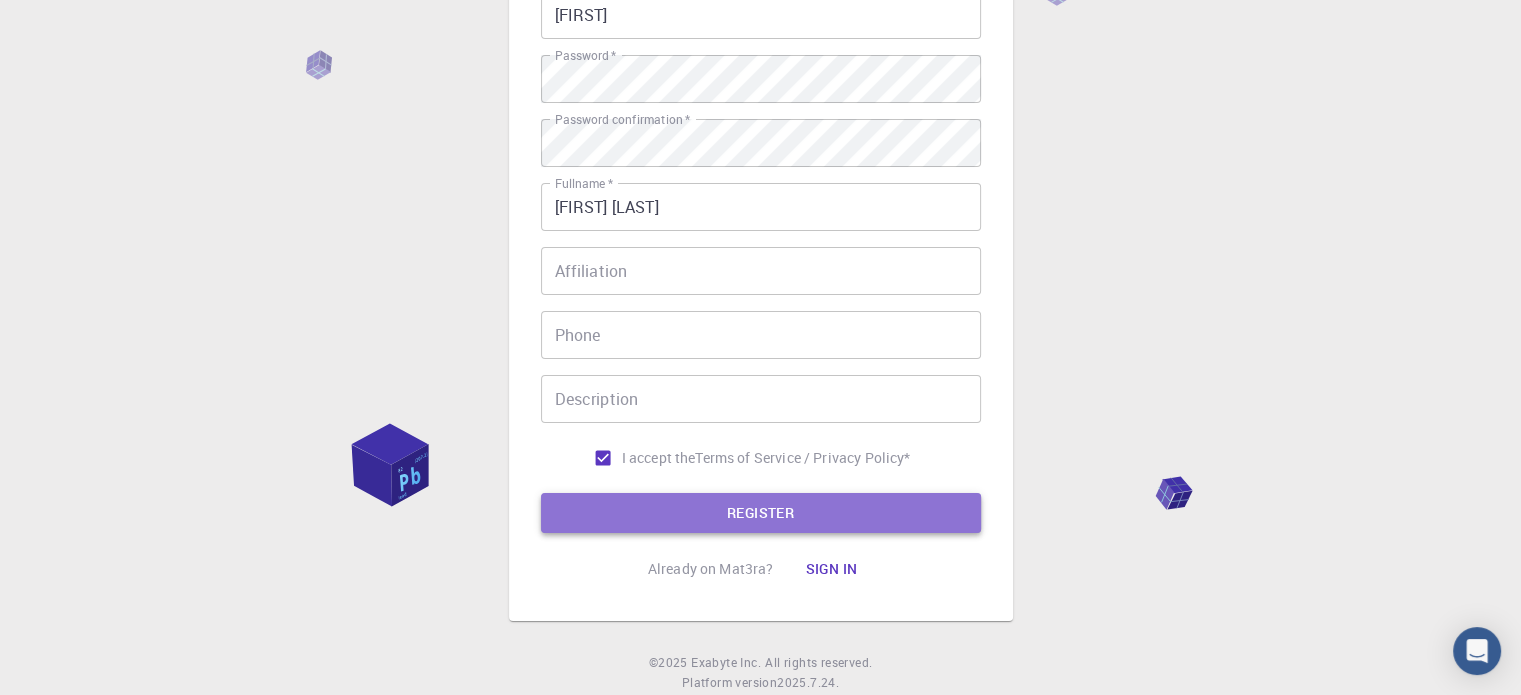 click on "REGISTER" at bounding box center [761, 513] 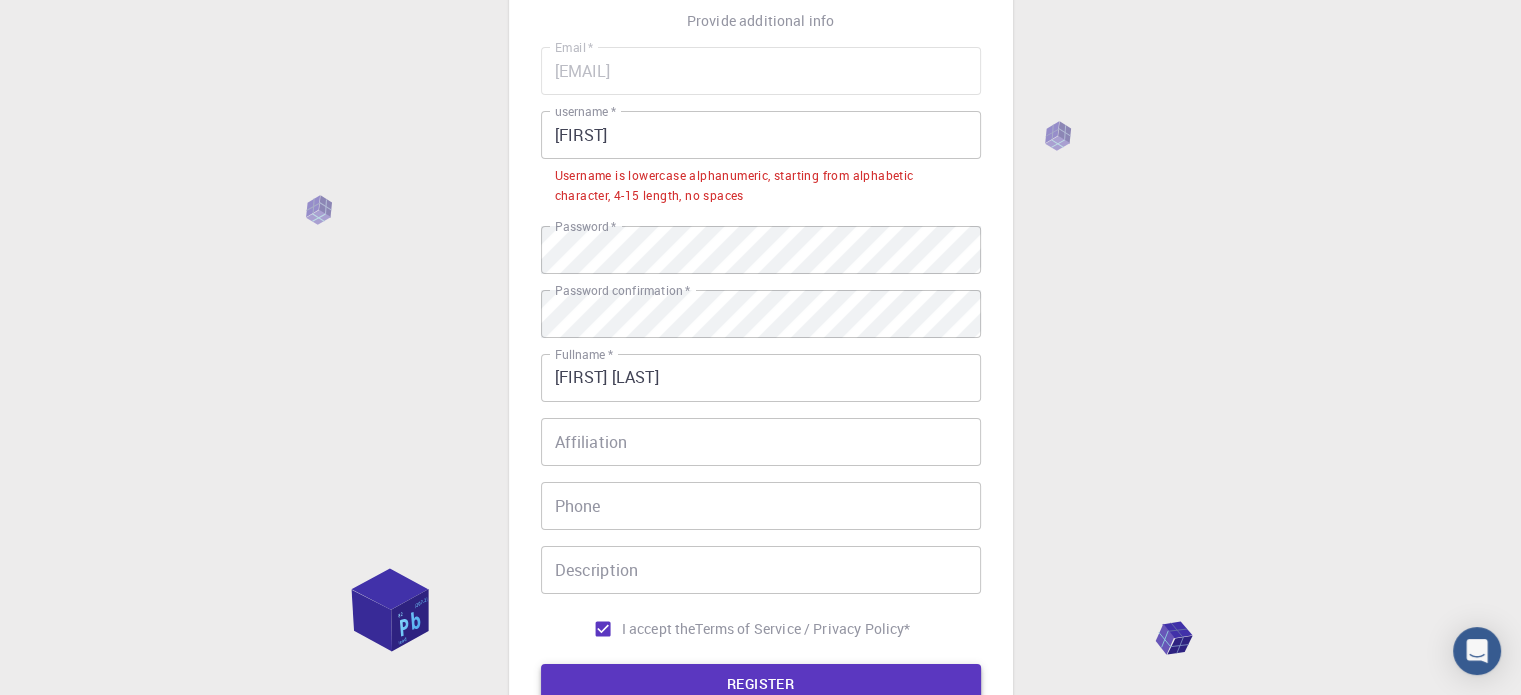 scroll, scrollTop: 143, scrollLeft: 0, axis: vertical 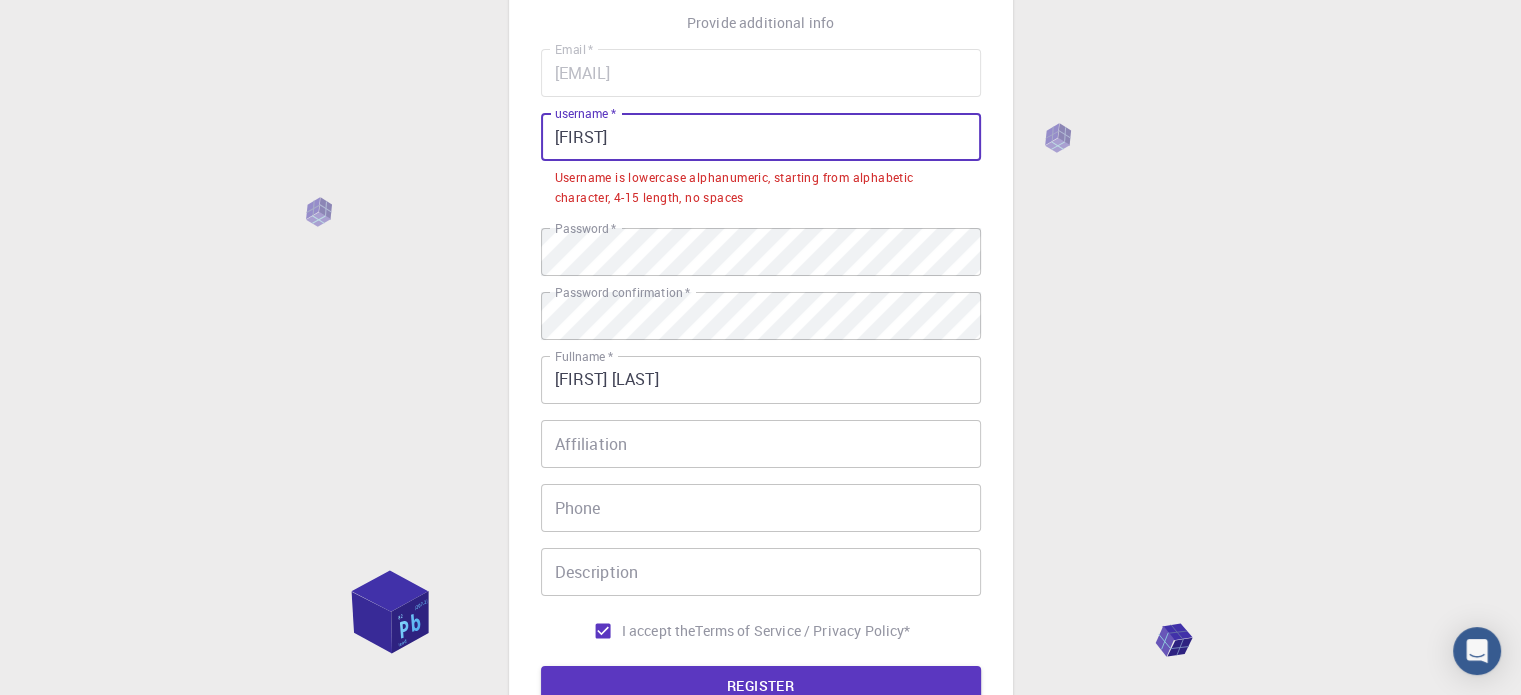 click on "[FIRST]" at bounding box center [761, 137] 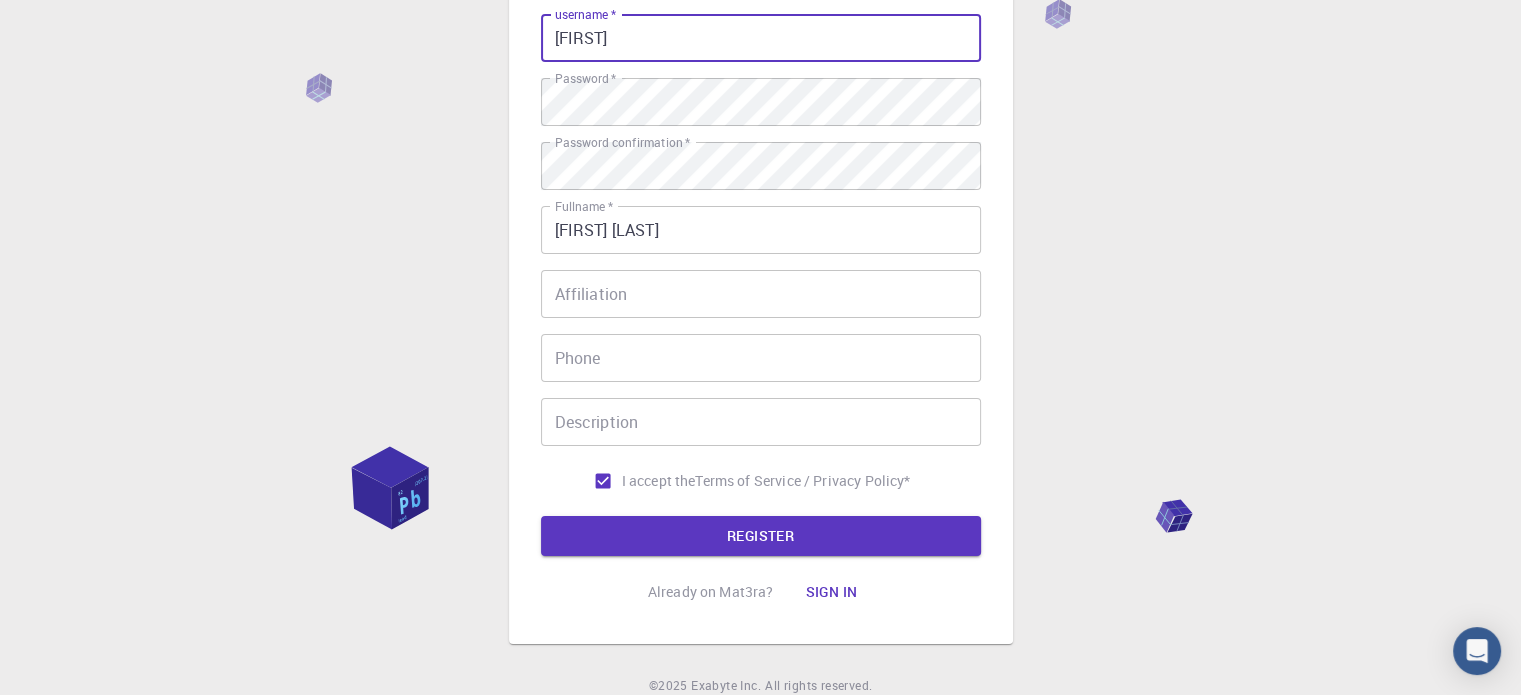 scroll, scrollTop: 243, scrollLeft: 0, axis: vertical 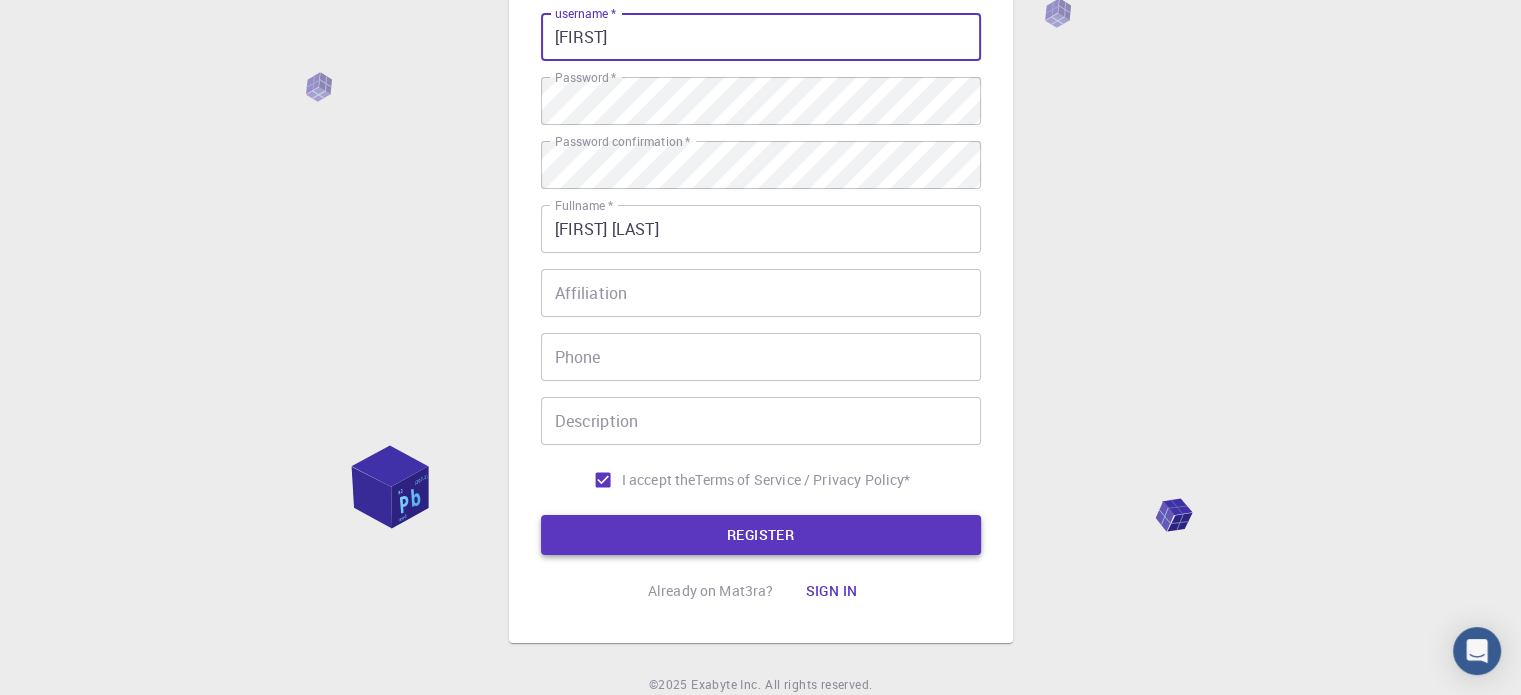 type on "[FIRST]" 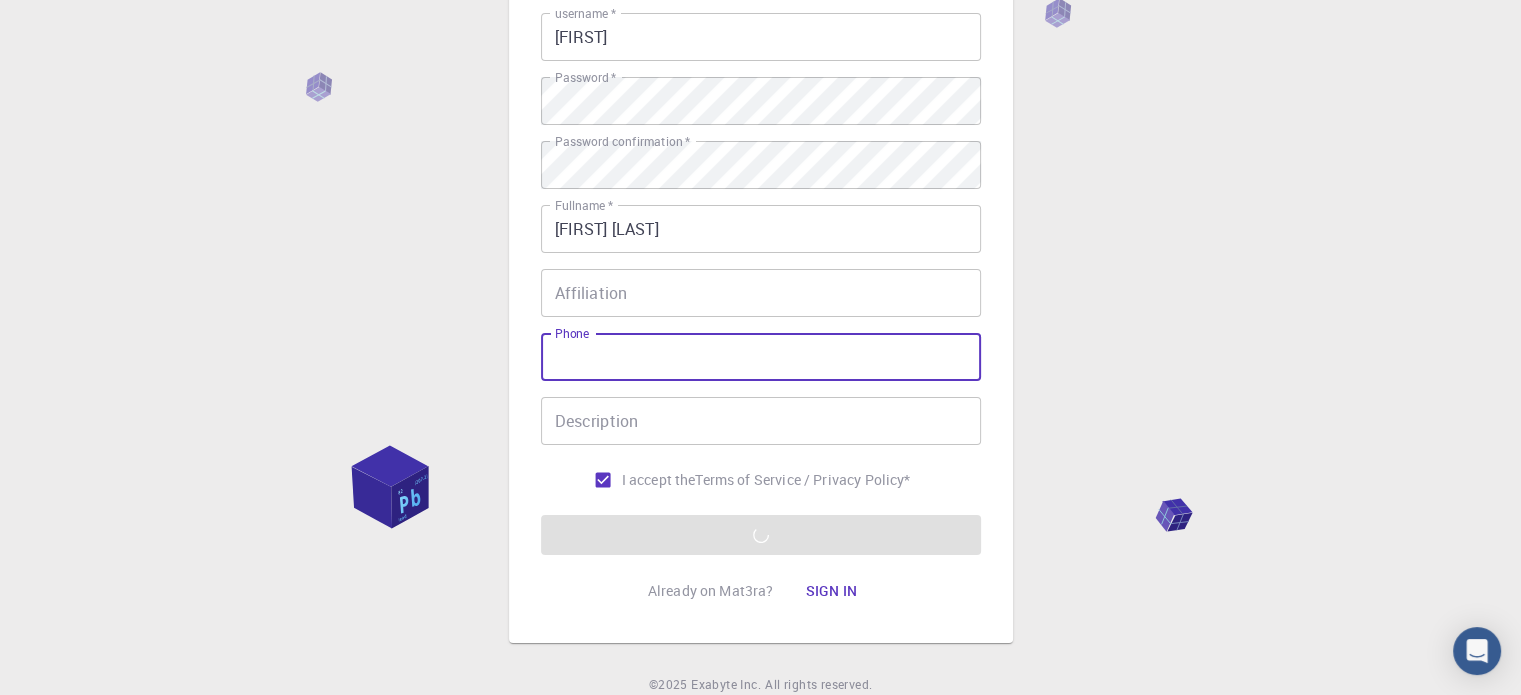 click on "Phone" at bounding box center [761, 357] 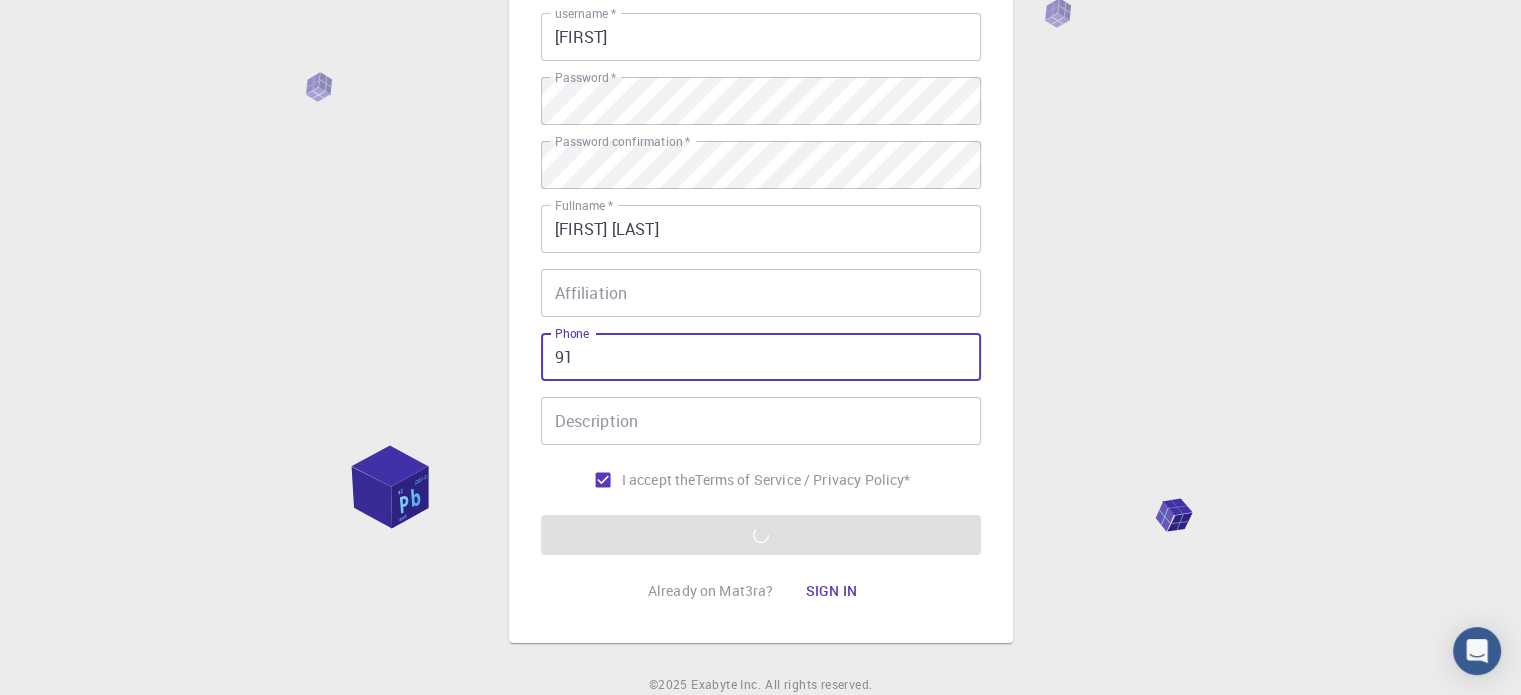 type on "9" 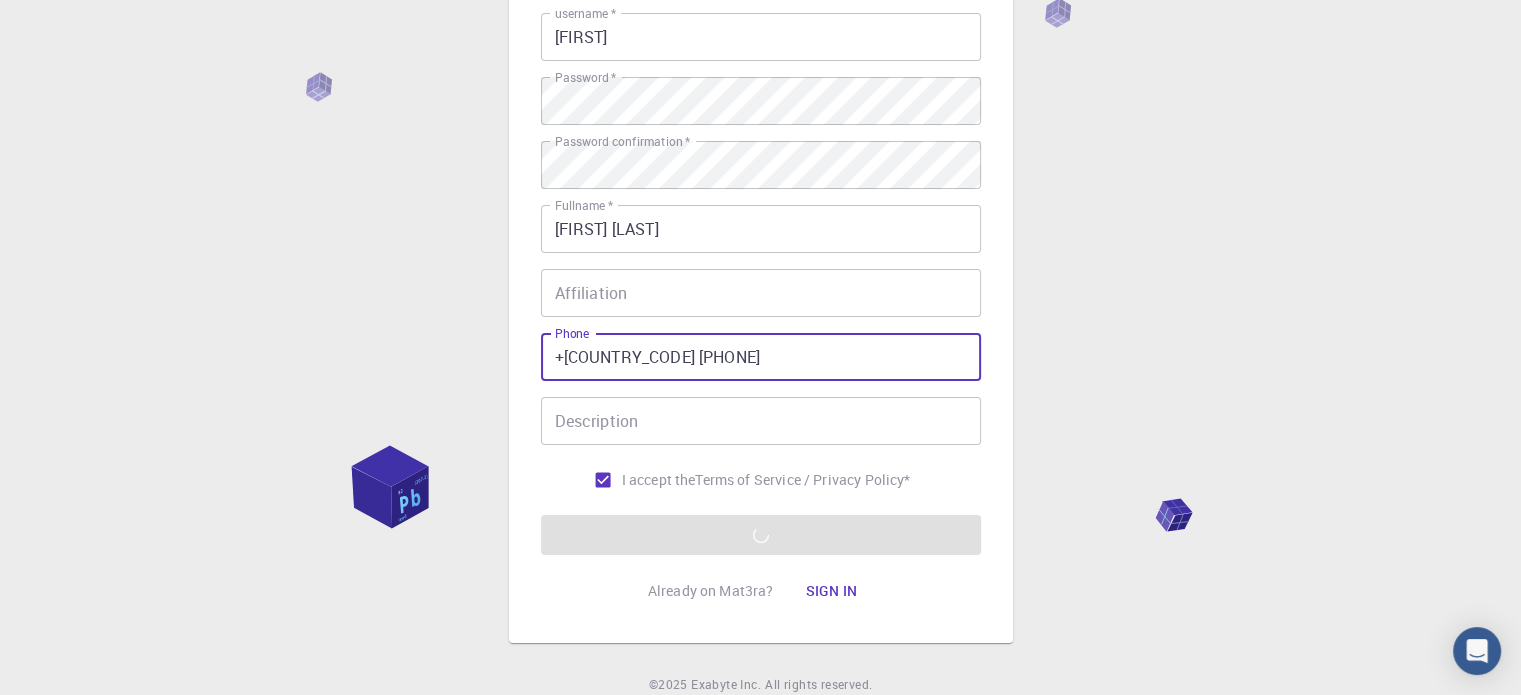 type on "+[COUNTRY_CODE] [PHONE]" 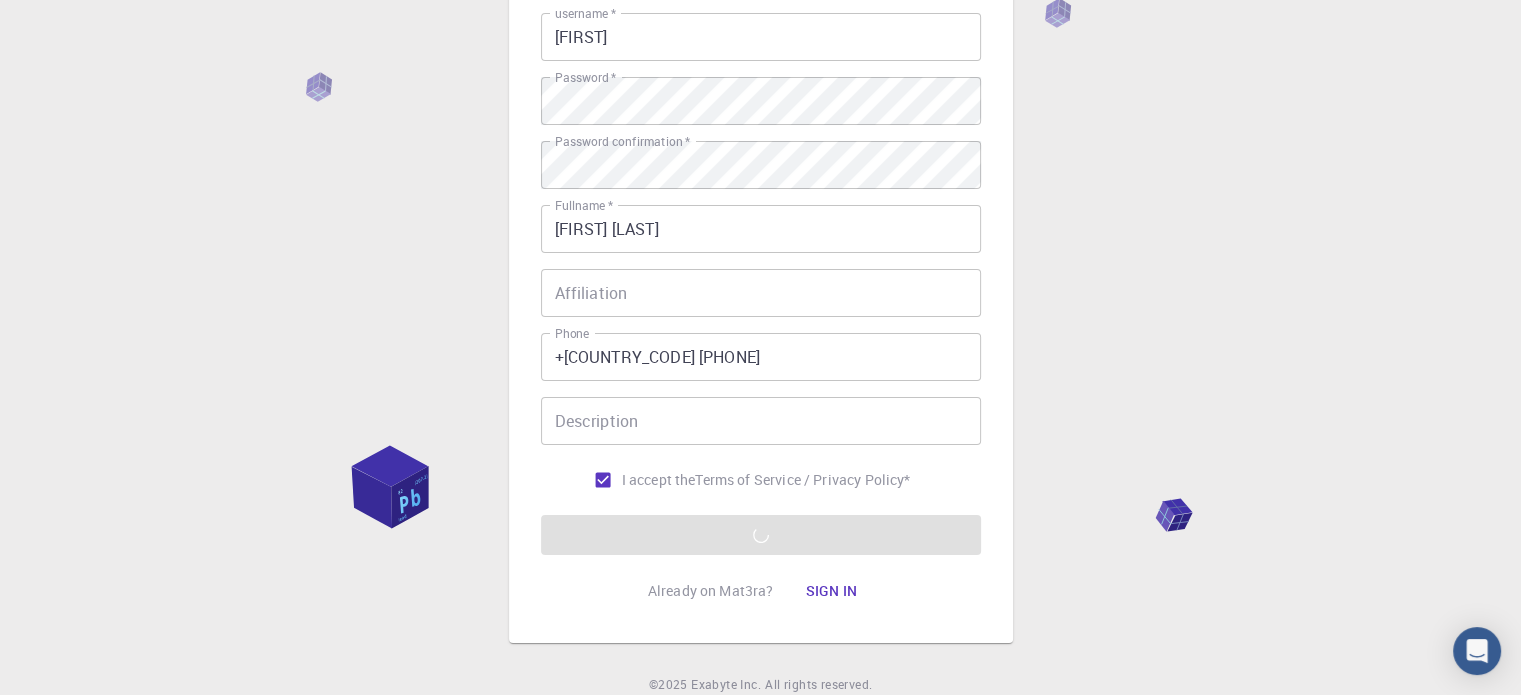 click on "Email * J21IMT.SS_maurya@stumarj.ictmumbai.edu.in Email * username * [USERNAME] username * Password * Password * Password confirmation * Password confirmation * Fullname * [FIRST] [LAST] Fullname * Affiliation Affiliation Phone +[COUNTRY_CODE] [PHONE] Phone Description Description I accept the Terms of Service / Privacy Policy * REGISTER" at bounding box center (761, 252) 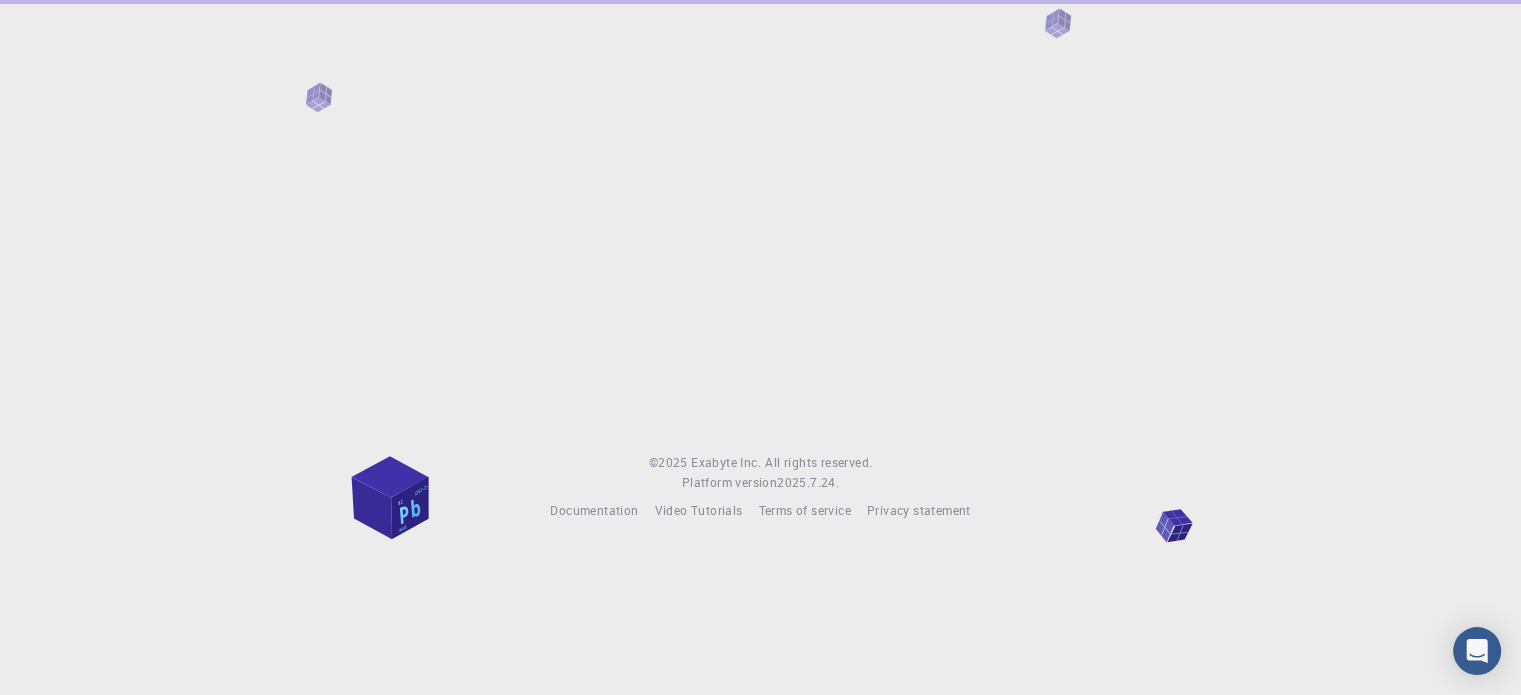 scroll, scrollTop: 0, scrollLeft: 0, axis: both 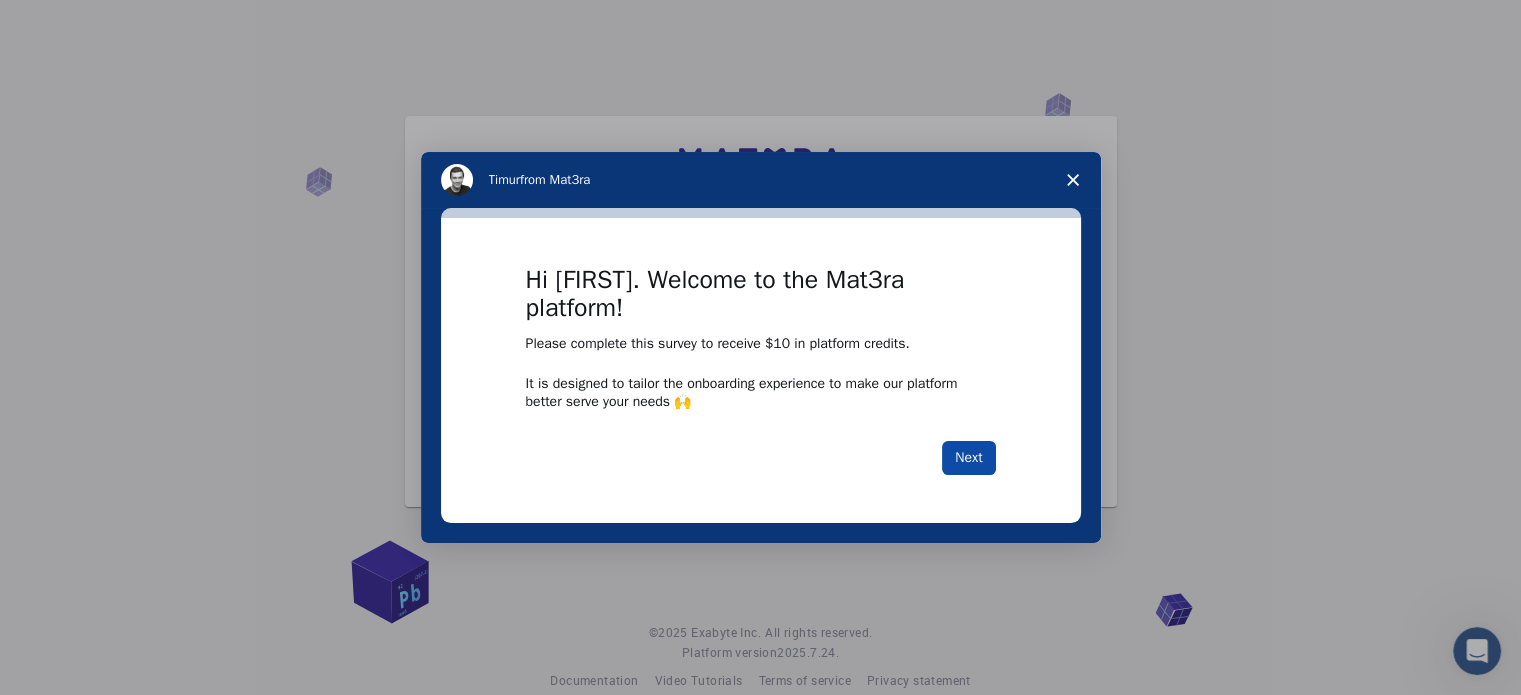 click on "Next" at bounding box center (968, 458) 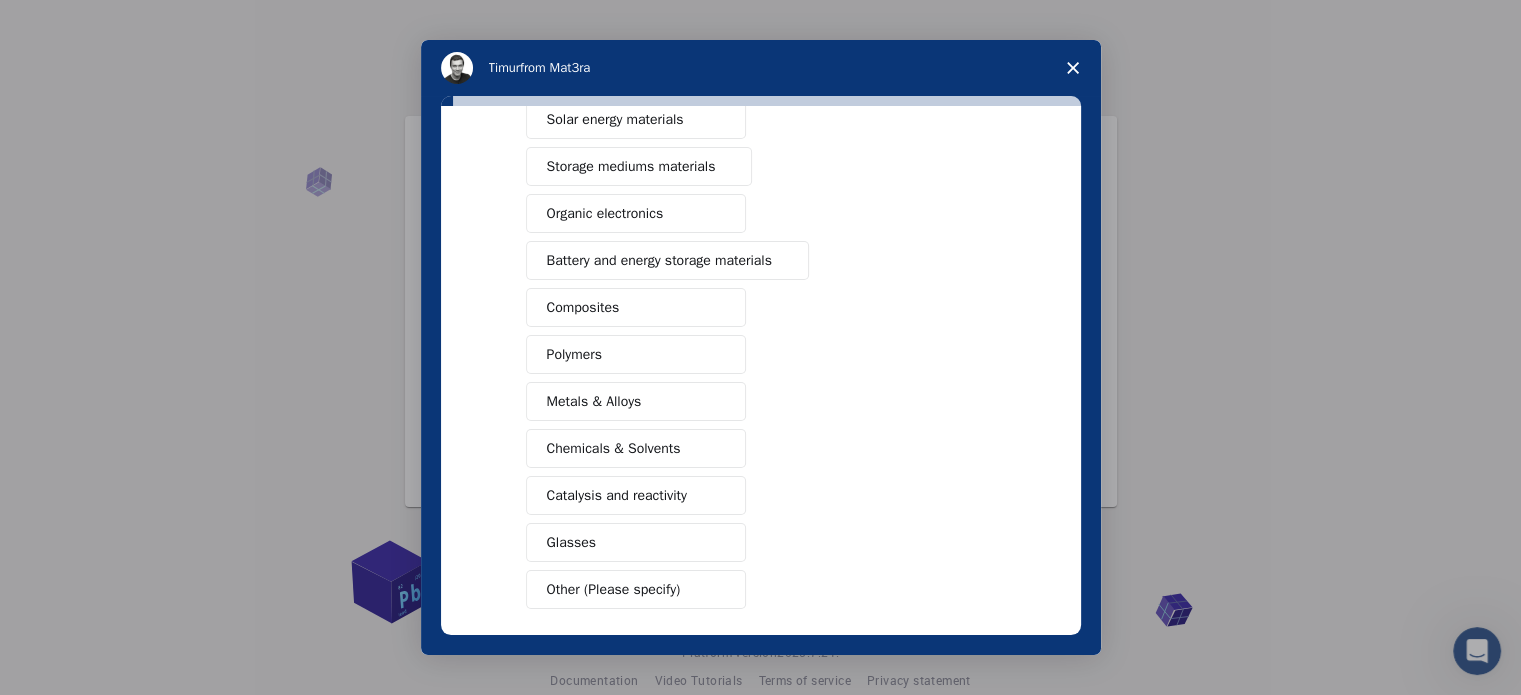 scroll, scrollTop: 180, scrollLeft: 0, axis: vertical 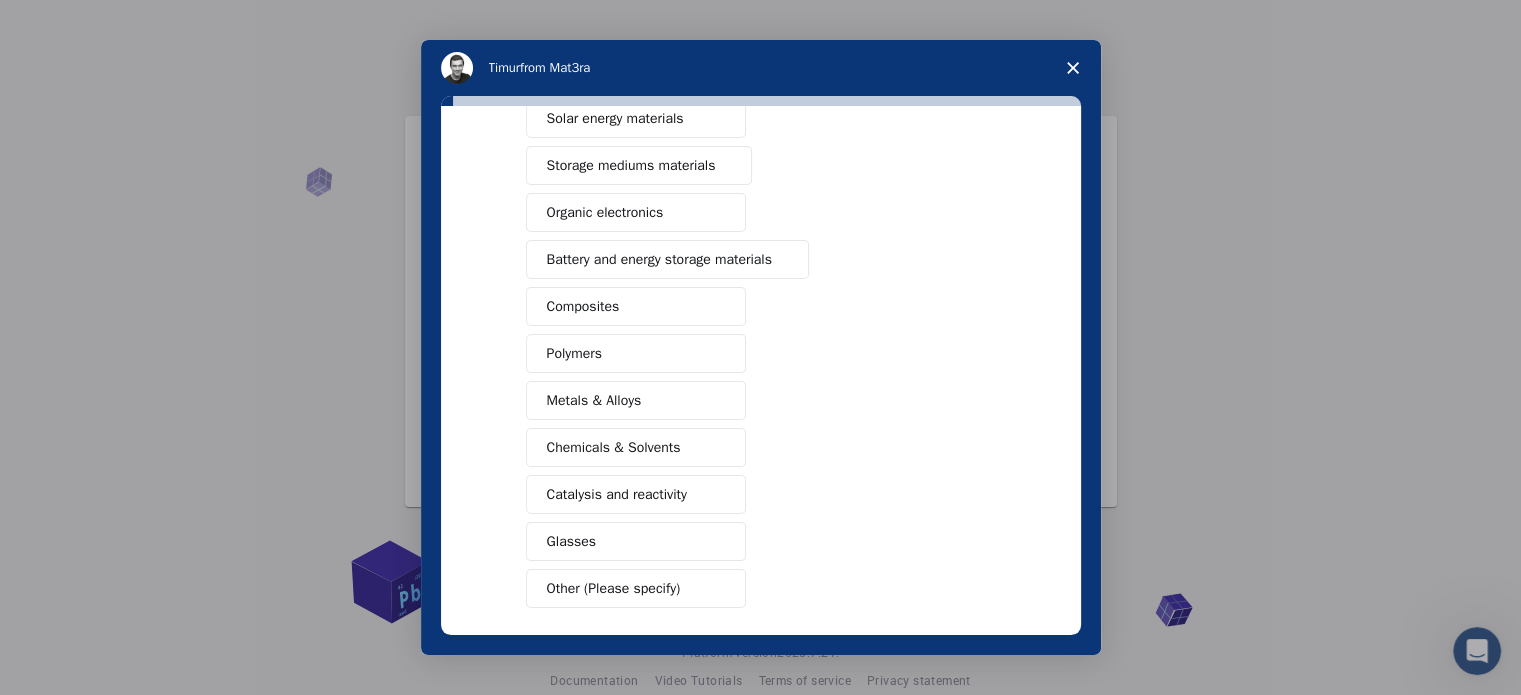 click on "Polymers" at bounding box center [636, 353] 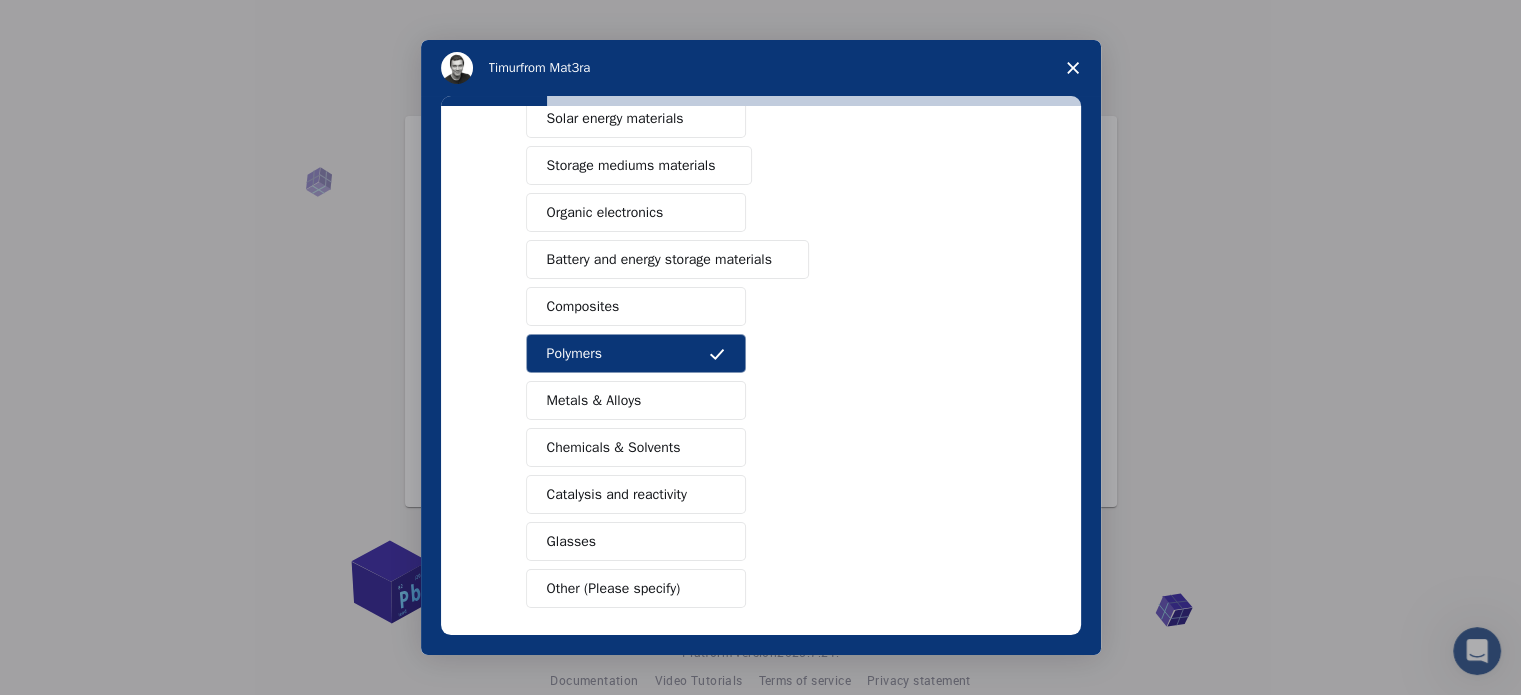 click on "Chemicals & Solvents" at bounding box center [614, 447] 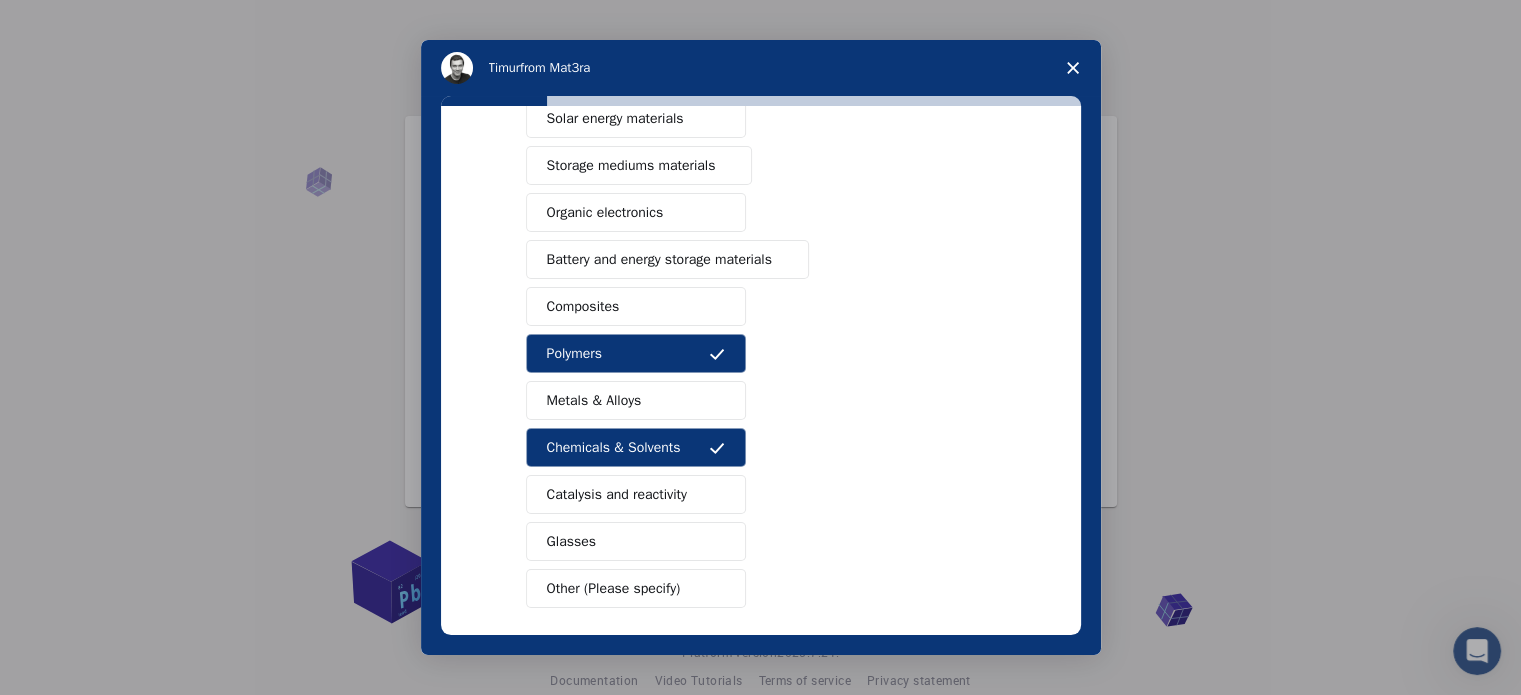 click on "Catalysis and reactivity" at bounding box center [636, 494] 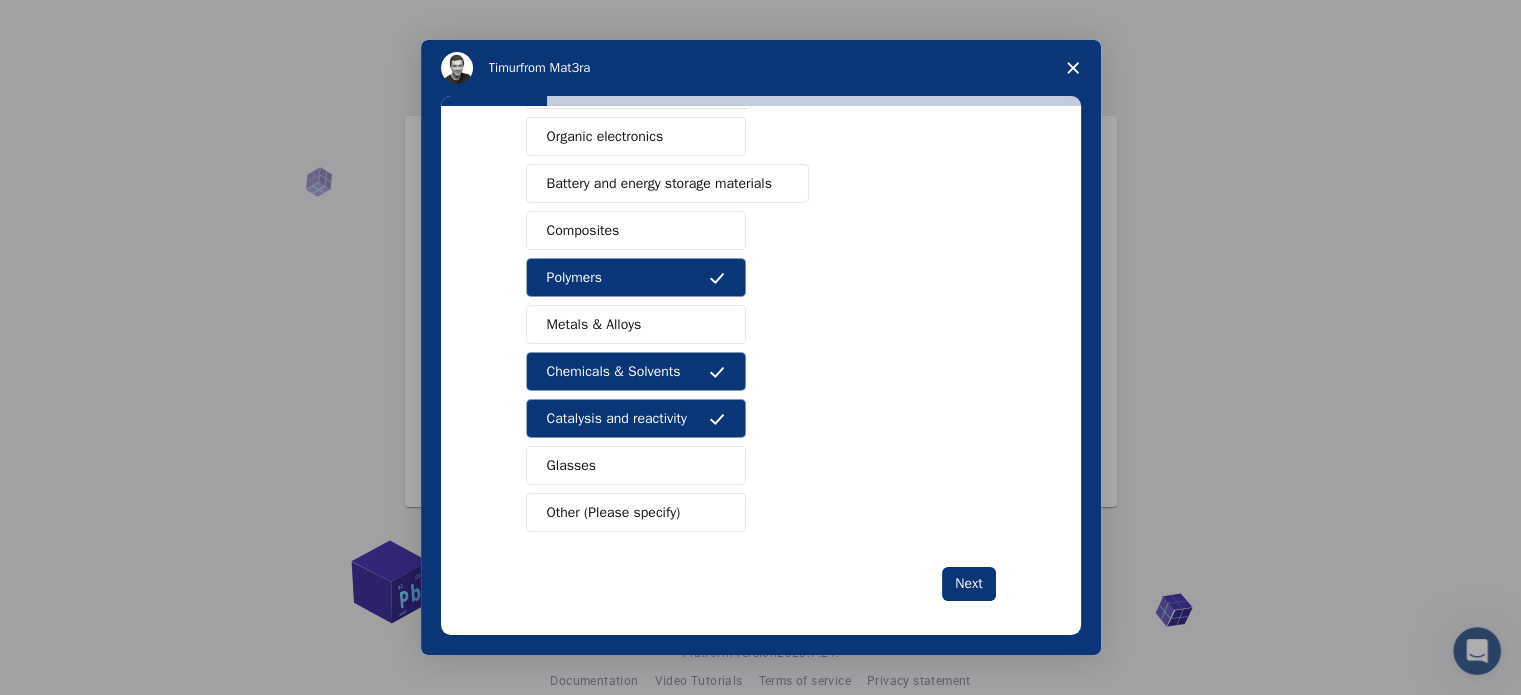 scroll, scrollTop: 264, scrollLeft: 0, axis: vertical 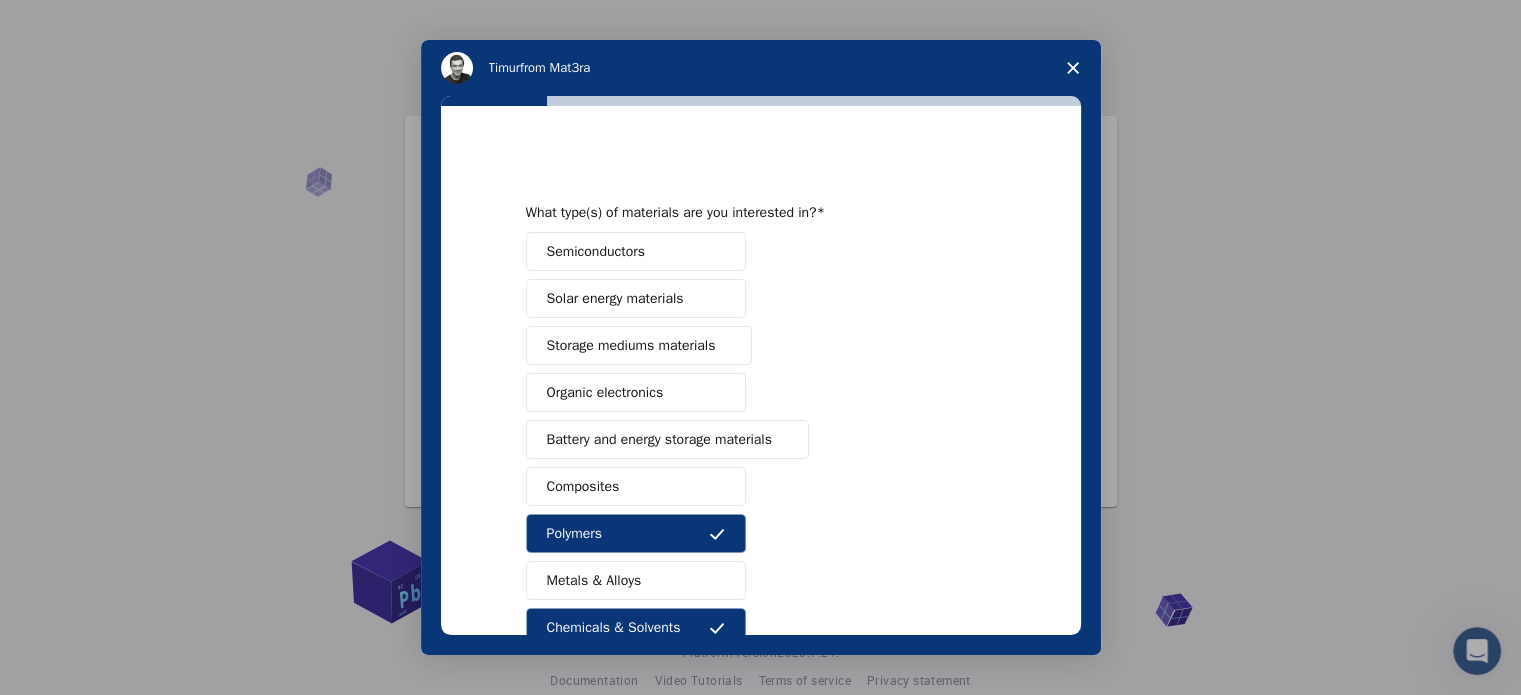 click on "Battery and energy storage materials" at bounding box center (659, 439) 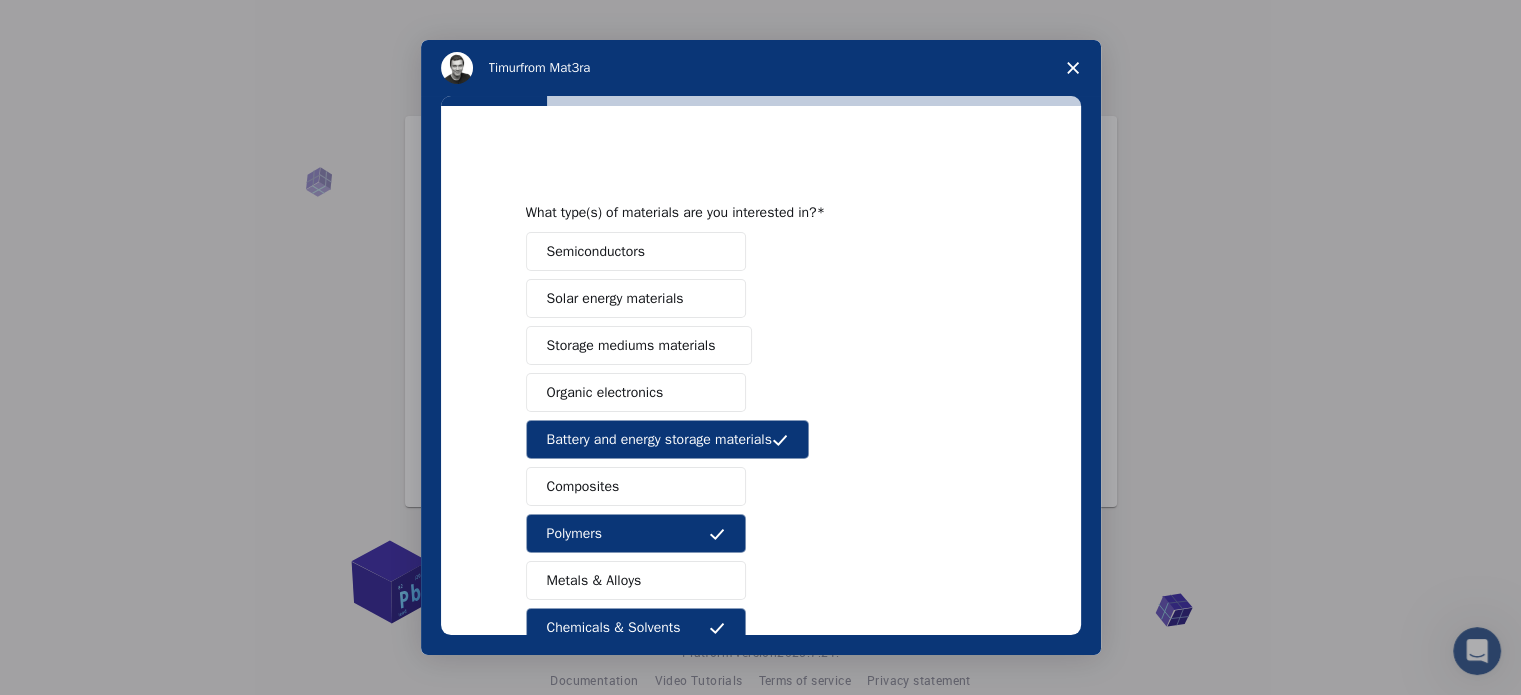 scroll, scrollTop: 264, scrollLeft: 0, axis: vertical 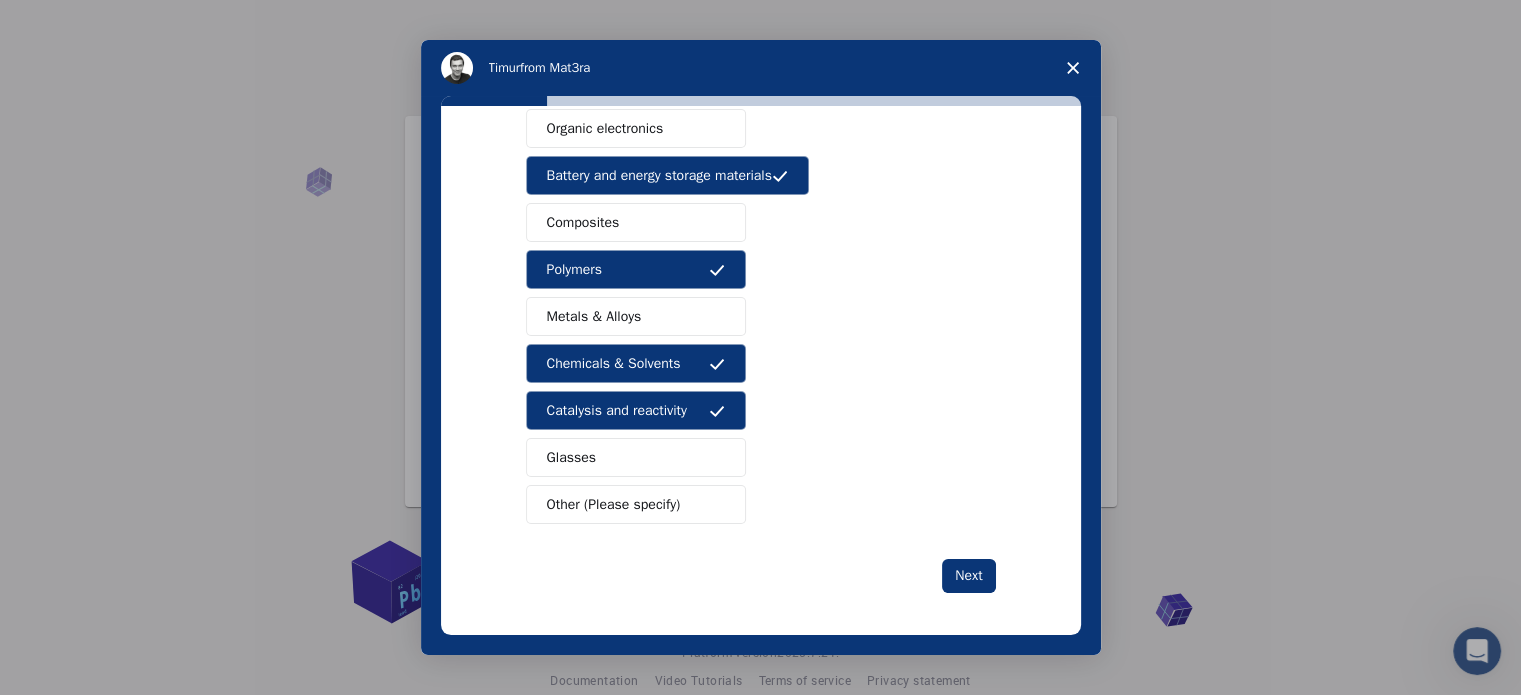 click on "Metals & Alloys" at bounding box center [636, 316] 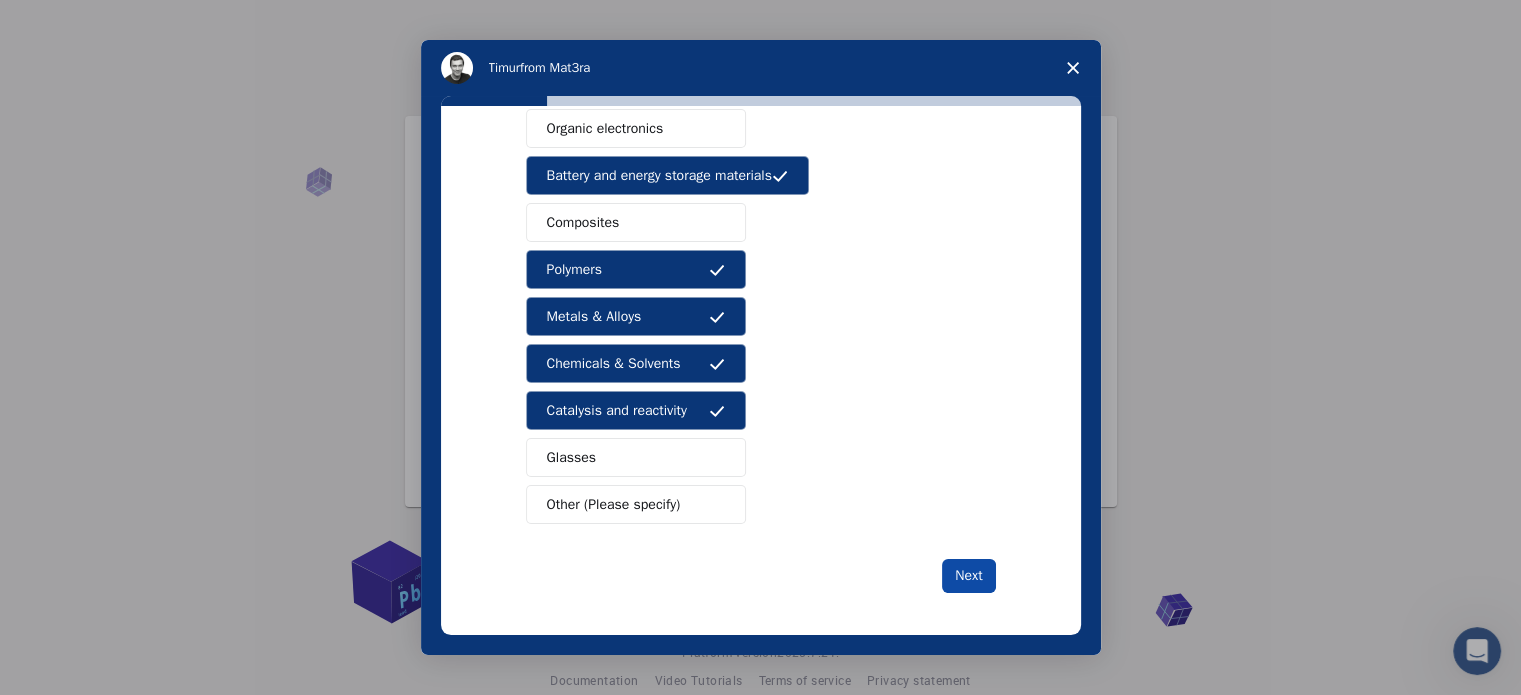 click on "Next" at bounding box center (968, 576) 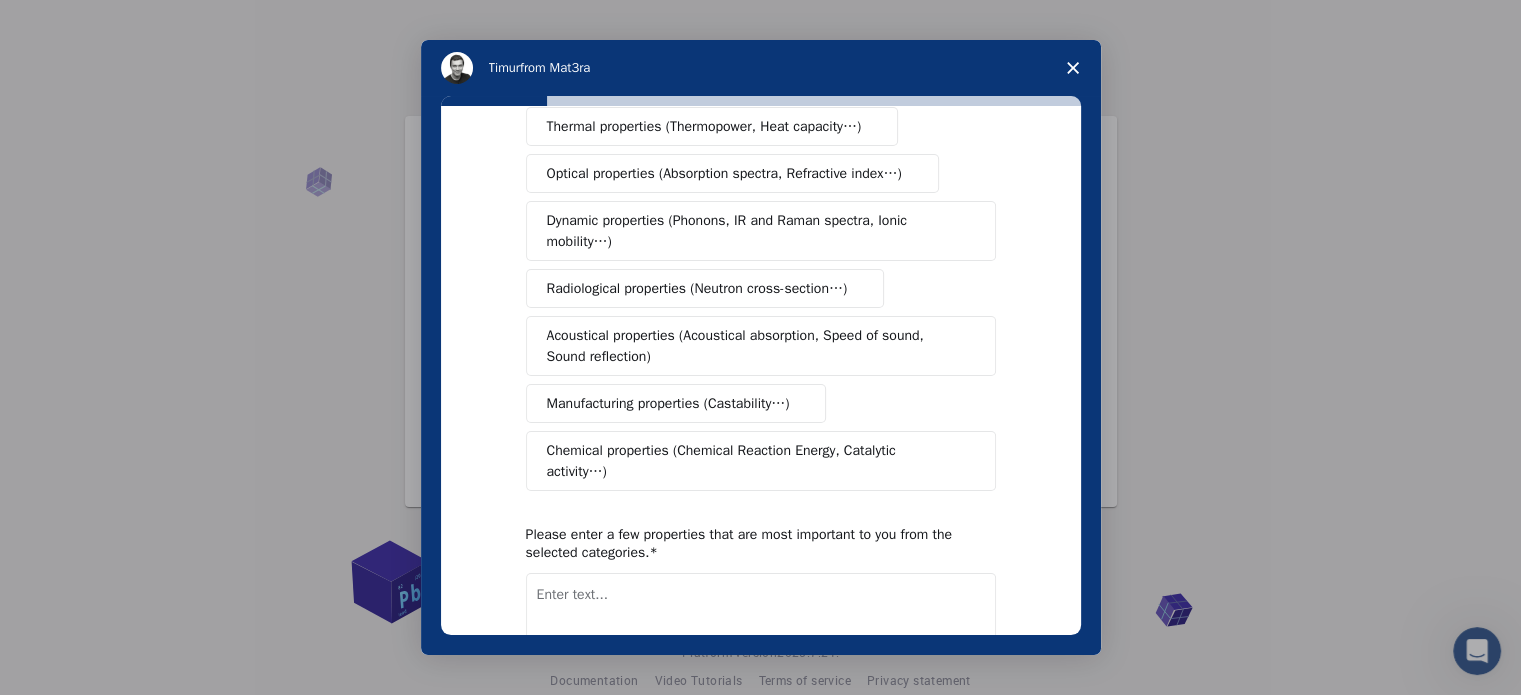 scroll, scrollTop: 368, scrollLeft: 0, axis: vertical 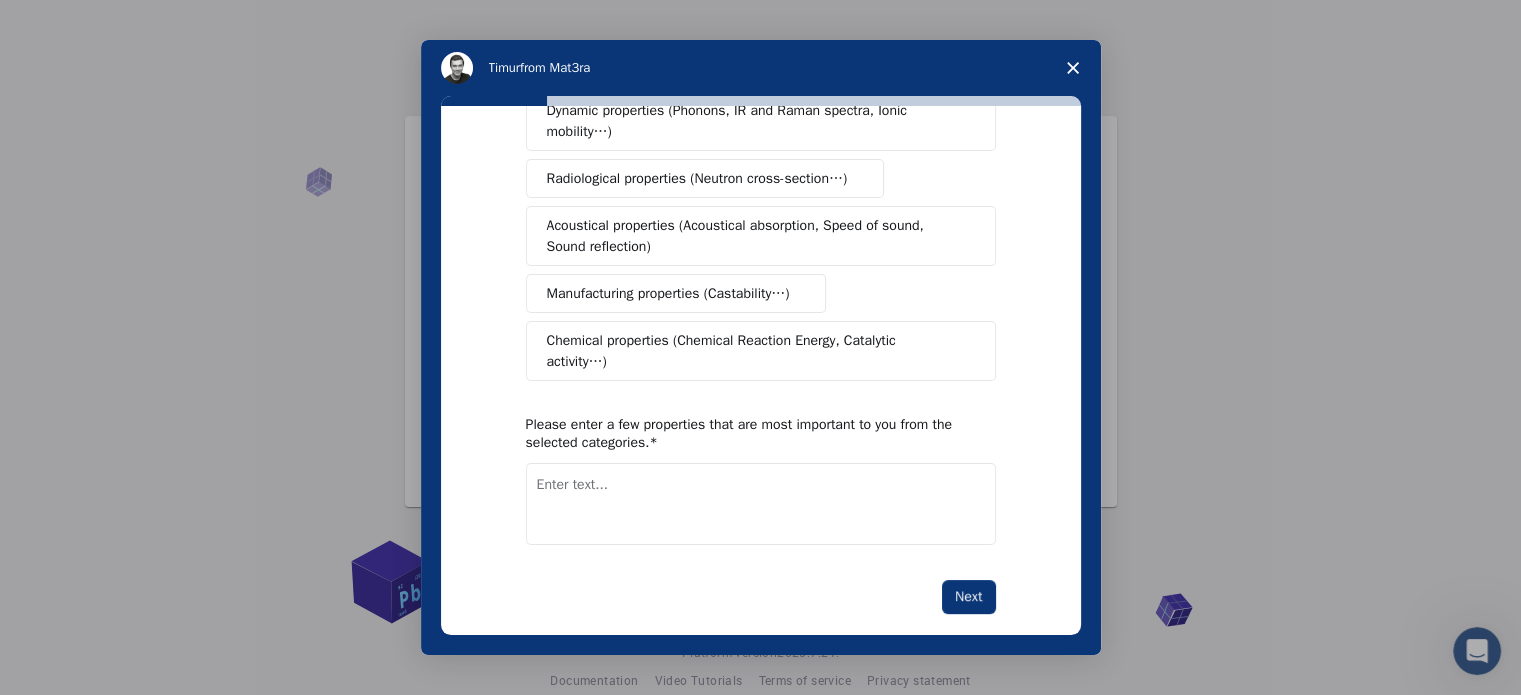 click on "Chemical properties (Chemical Reaction Energy, Catalytic activity…)" at bounding box center [753, 351] 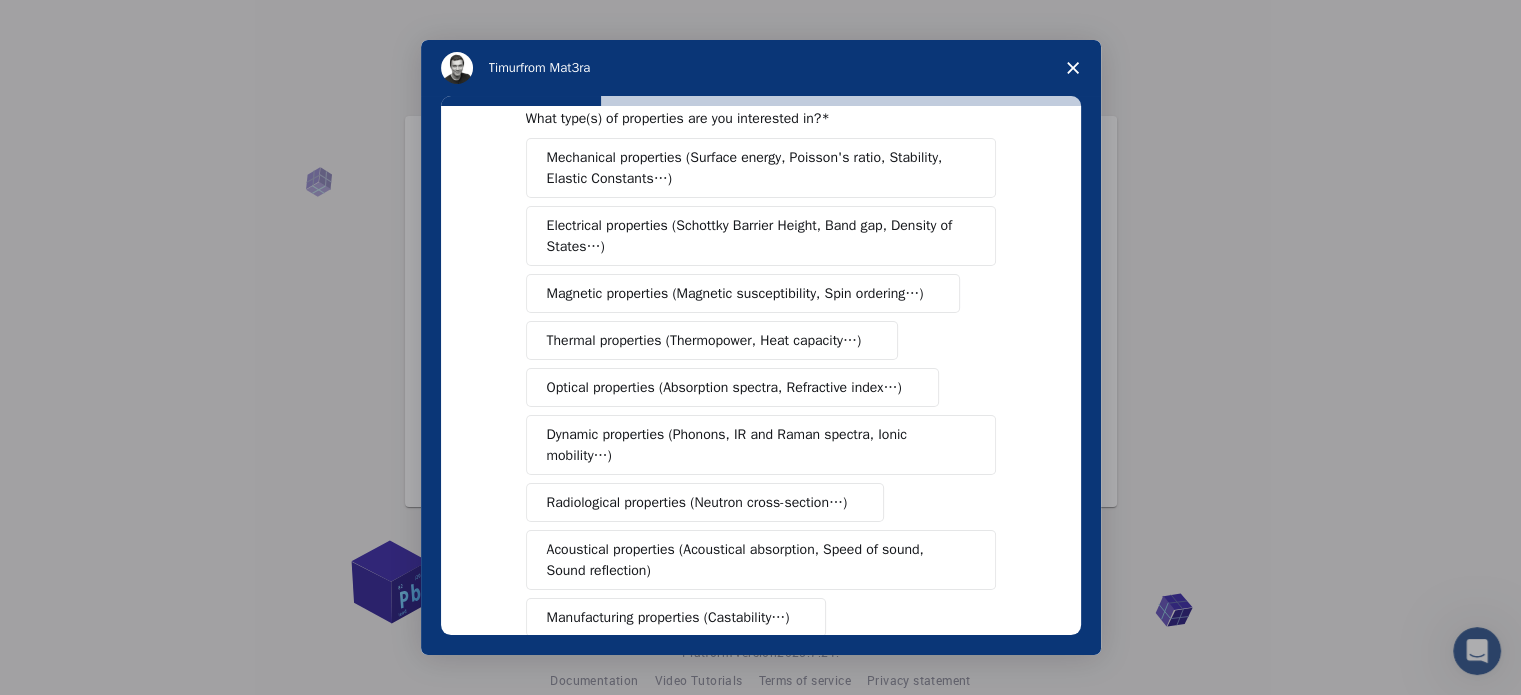 scroll, scrollTop: 0, scrollLeft: 0, axis: both 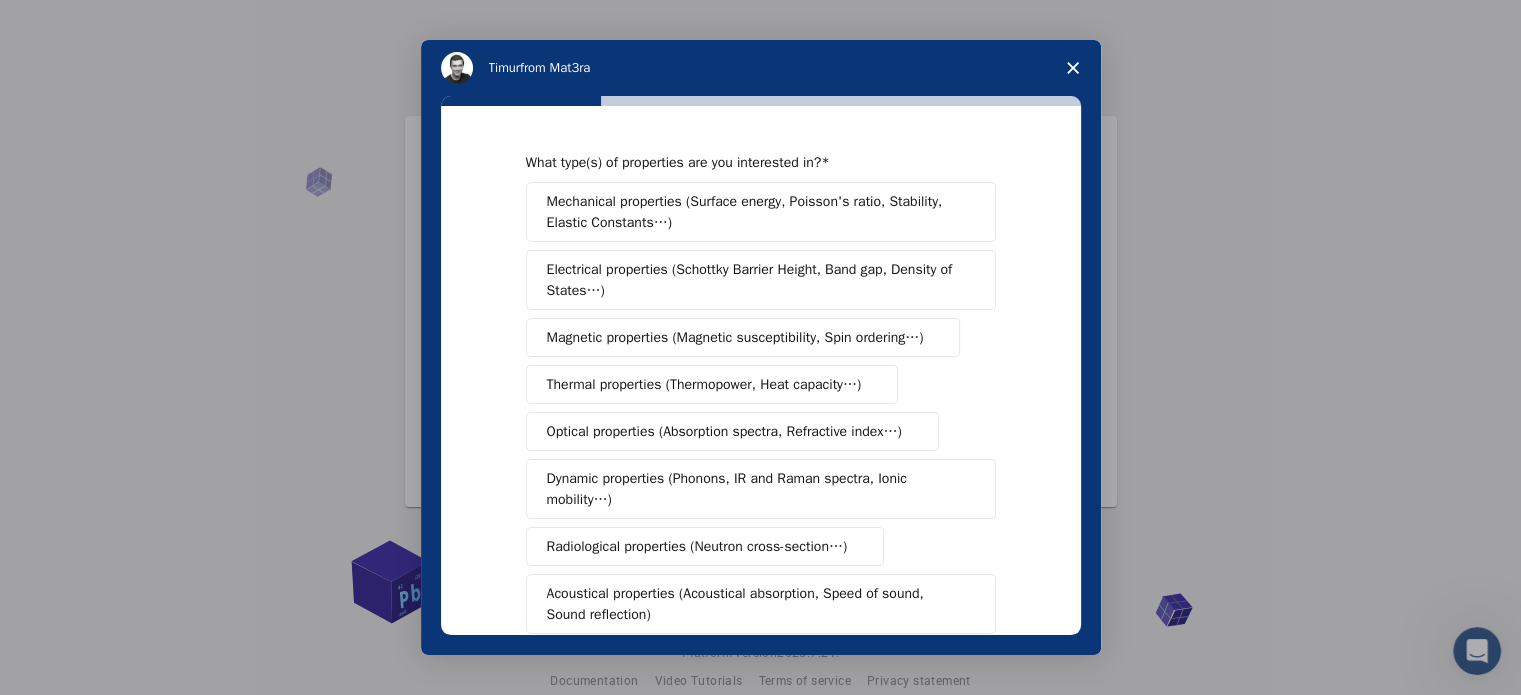 click on "Mechanical properties (Surface energy, Poisson's ratio, Stability, Elastic Constants…)" at bounding box center (754, 212) 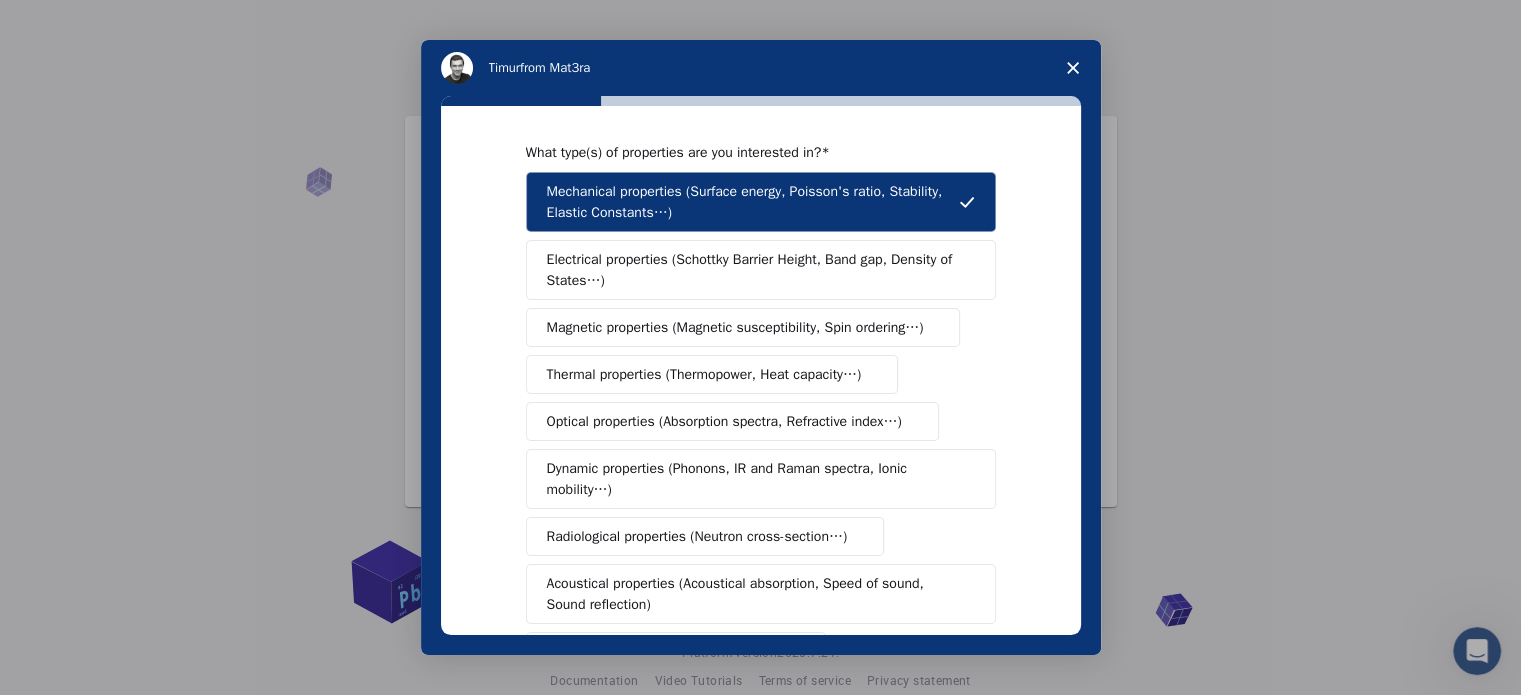 scroll, scrollTop: 12, scrollLeft: 0, axis: vertical 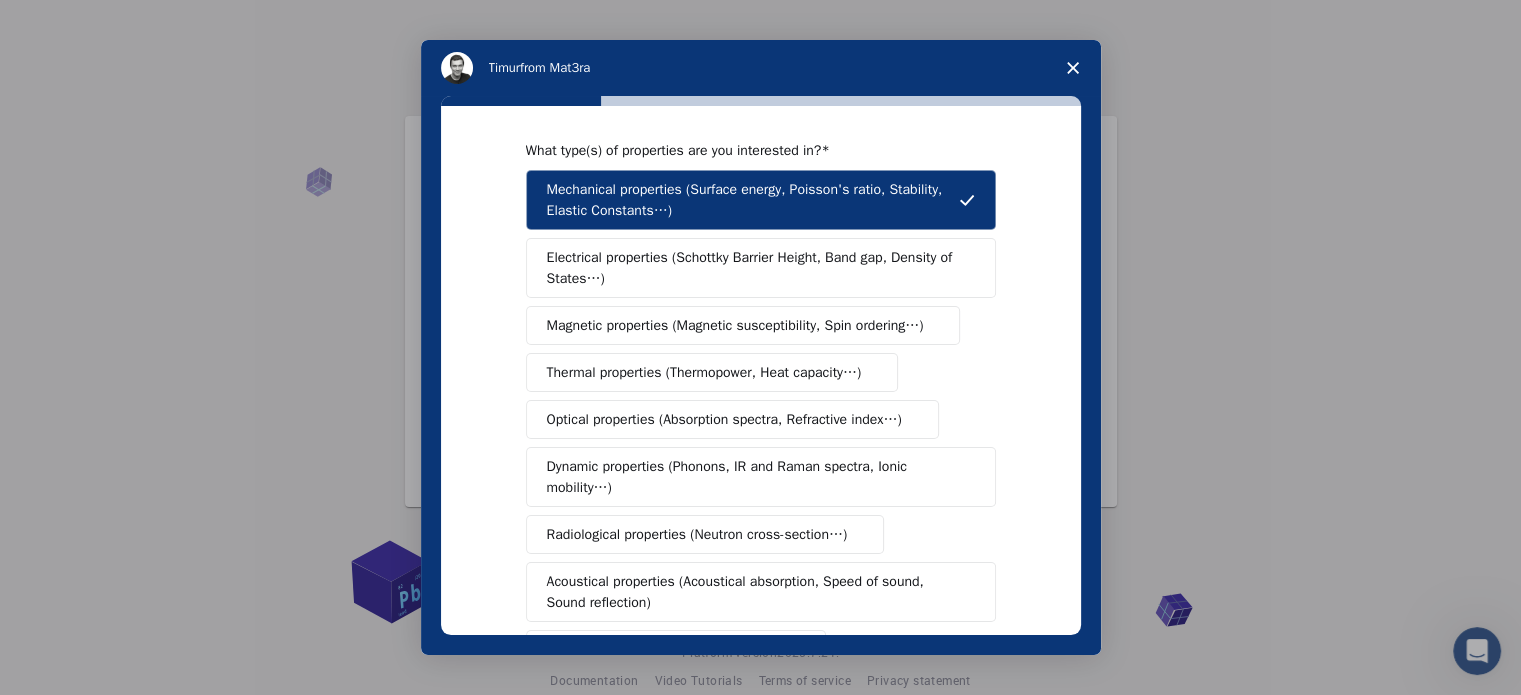 click on "Electrical properties (Schottky Barrier Height, Band gap, Density of States…)" at bounding box center [754, 268] 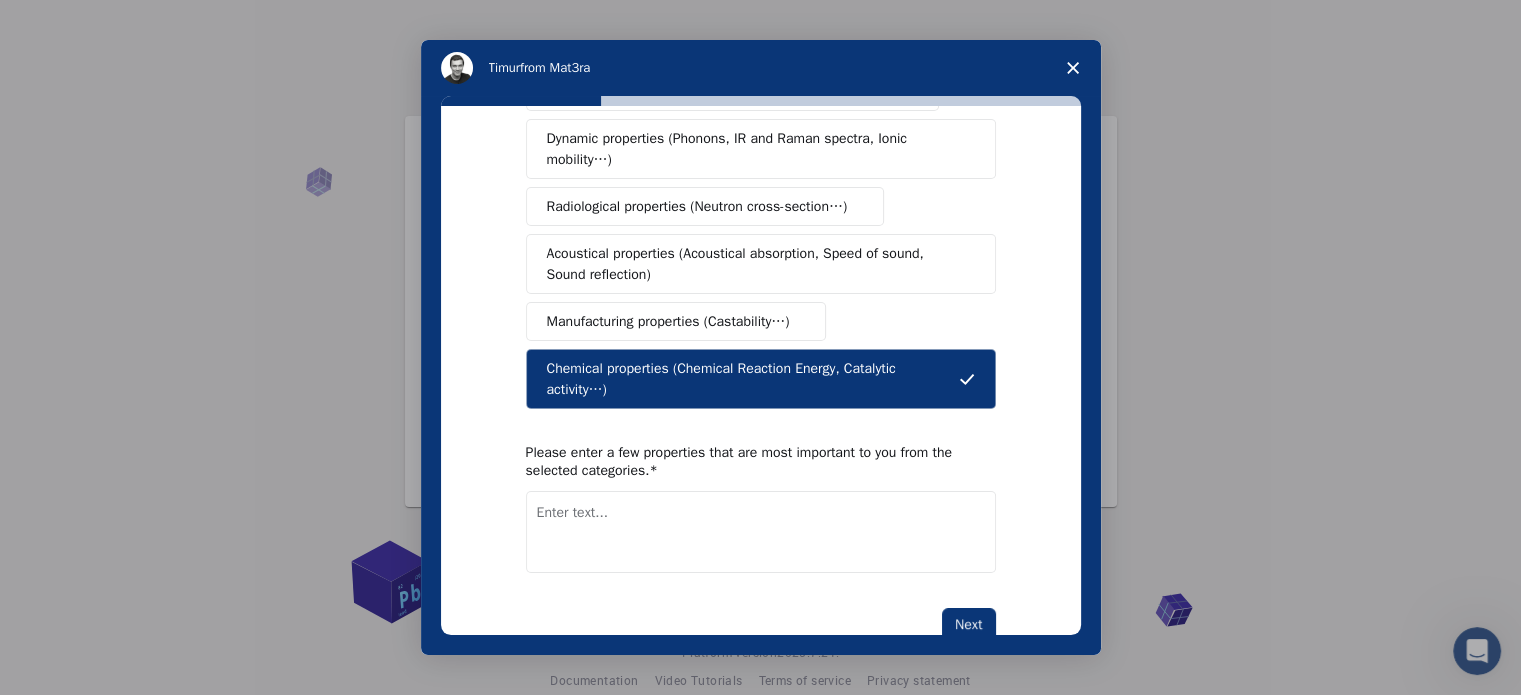 scroll, scrollTop: 338, scrollLeft: 0, axis: vertical 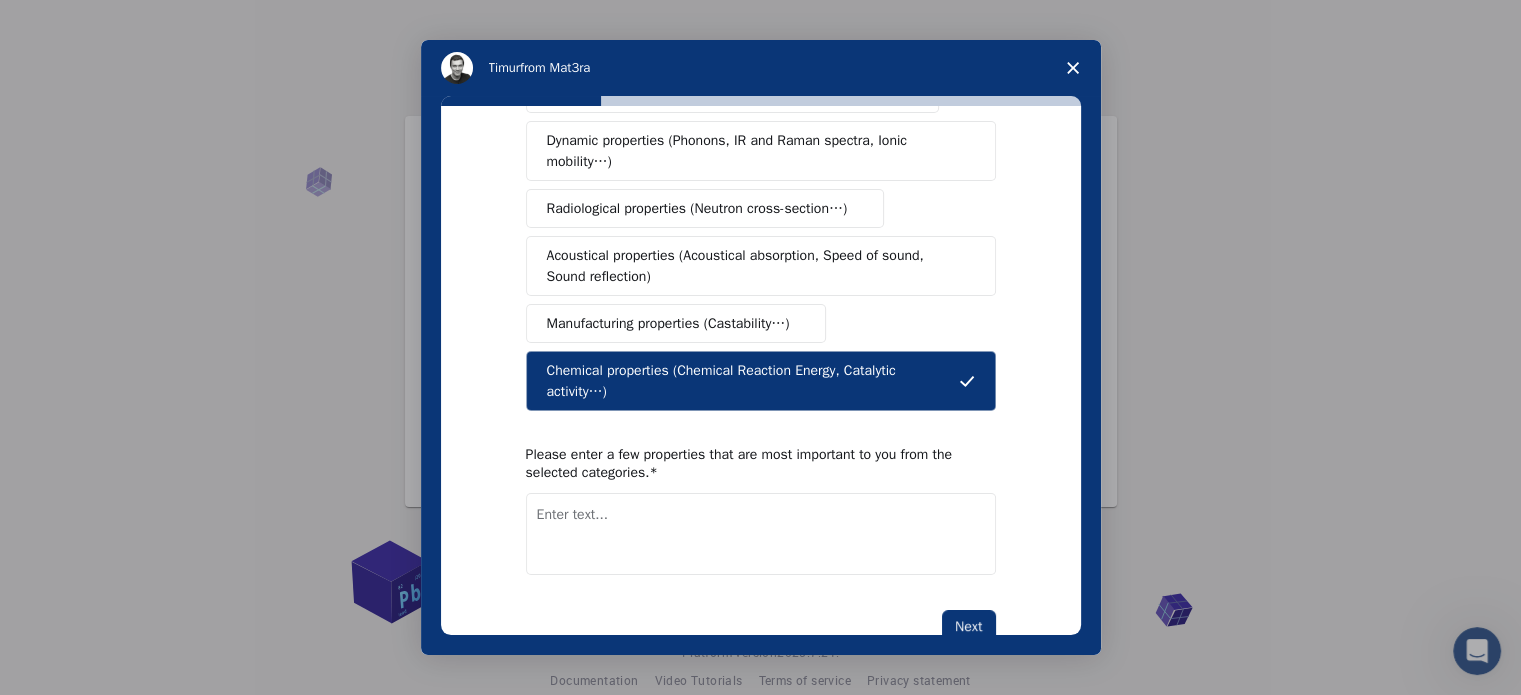 click on "Manufacturing properties (Castability…)" at bounding box center [668, 323] 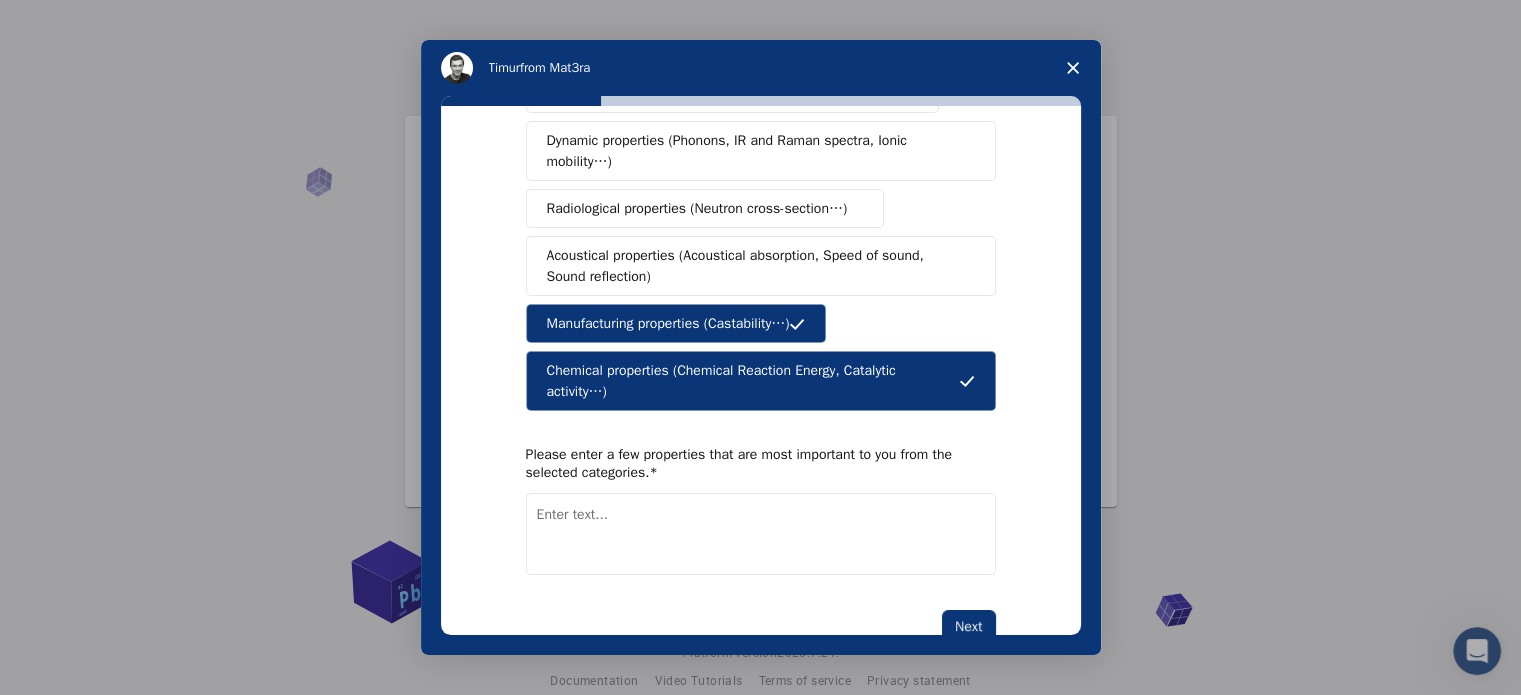 click on "Manufacturing properties (Castability…)" at bounding box center [668, 323] 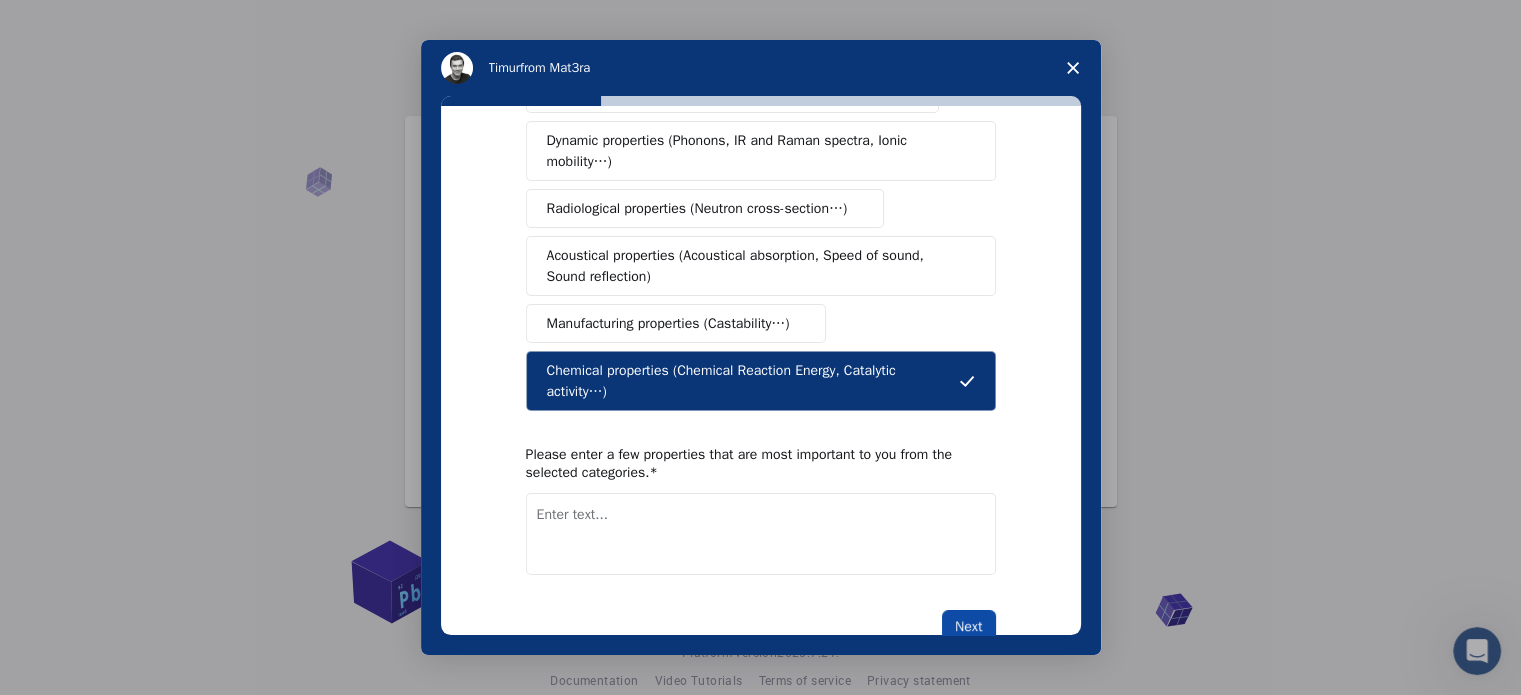 click on "Next" at bounding box center [968, 627] 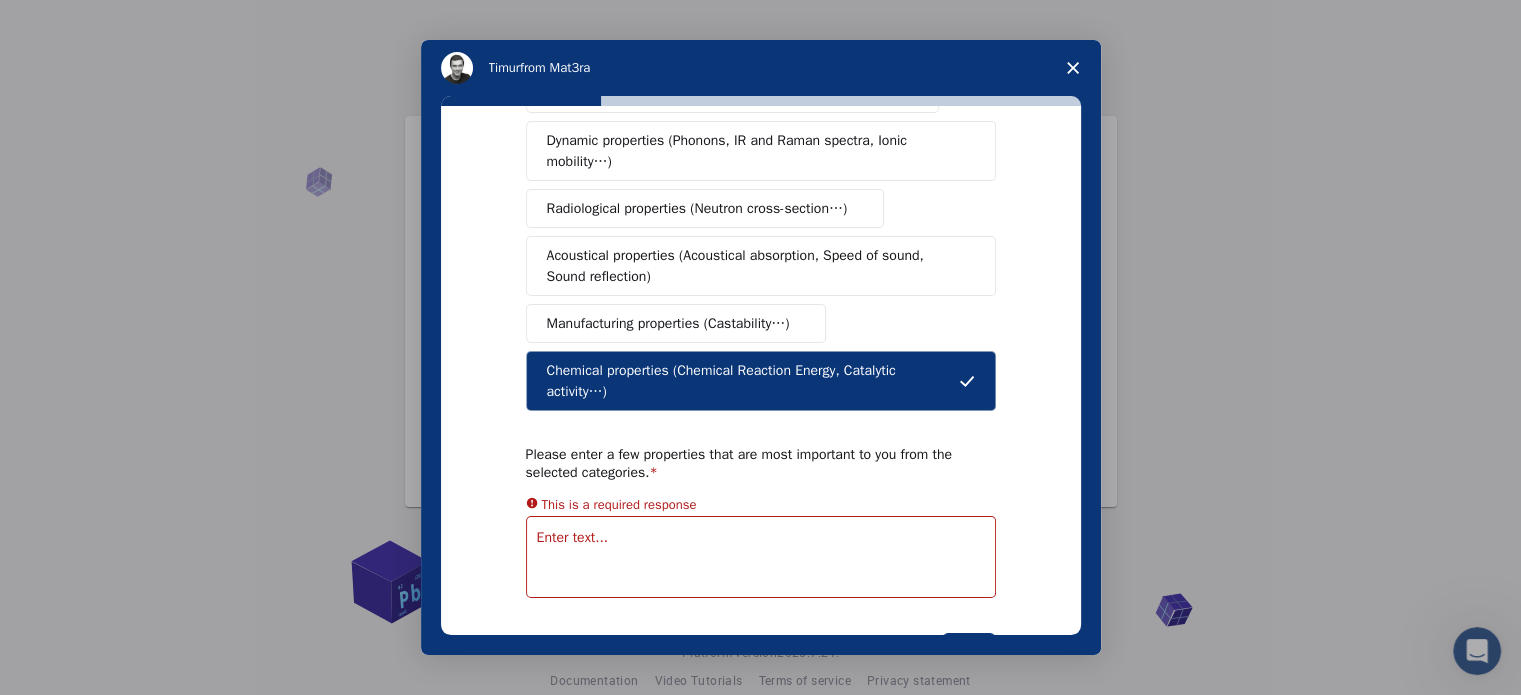 click at bounding box center [761, 557] 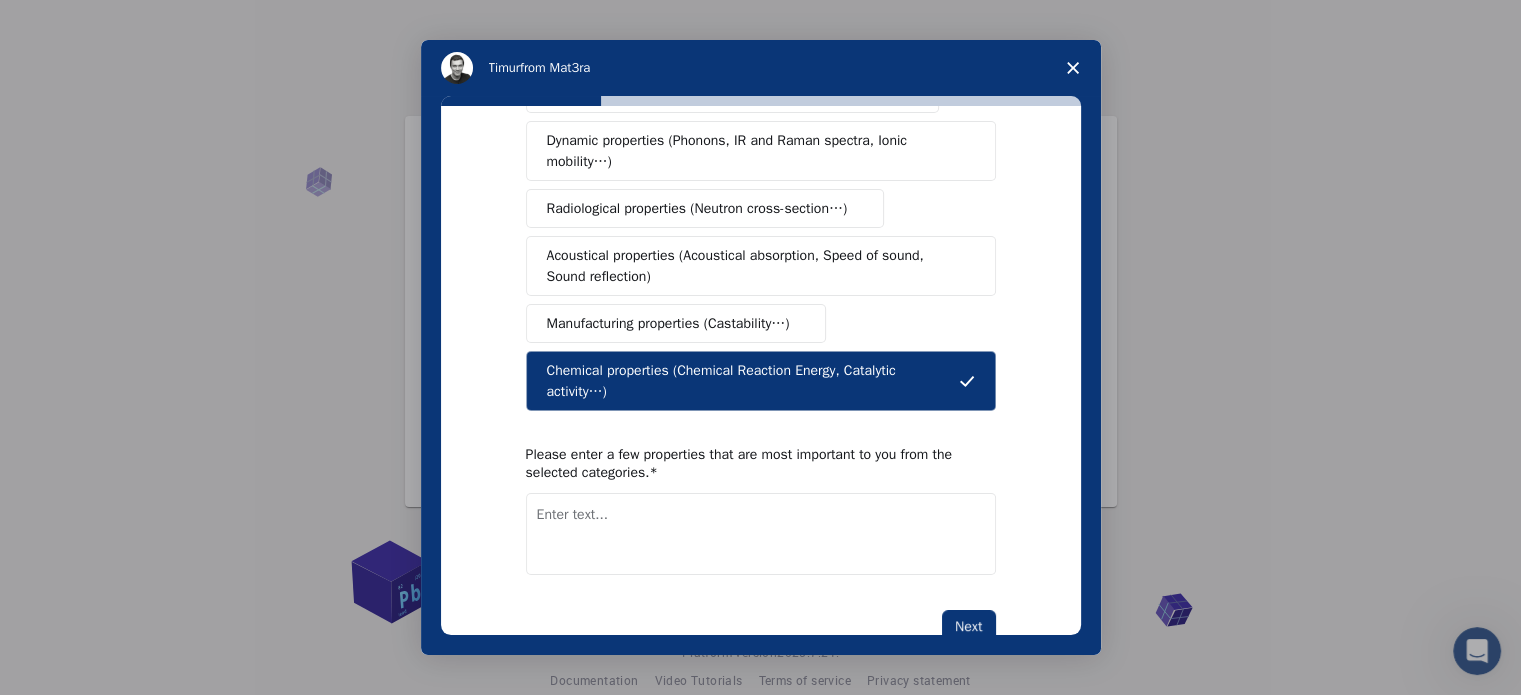 click at bounding box center (761, 534) 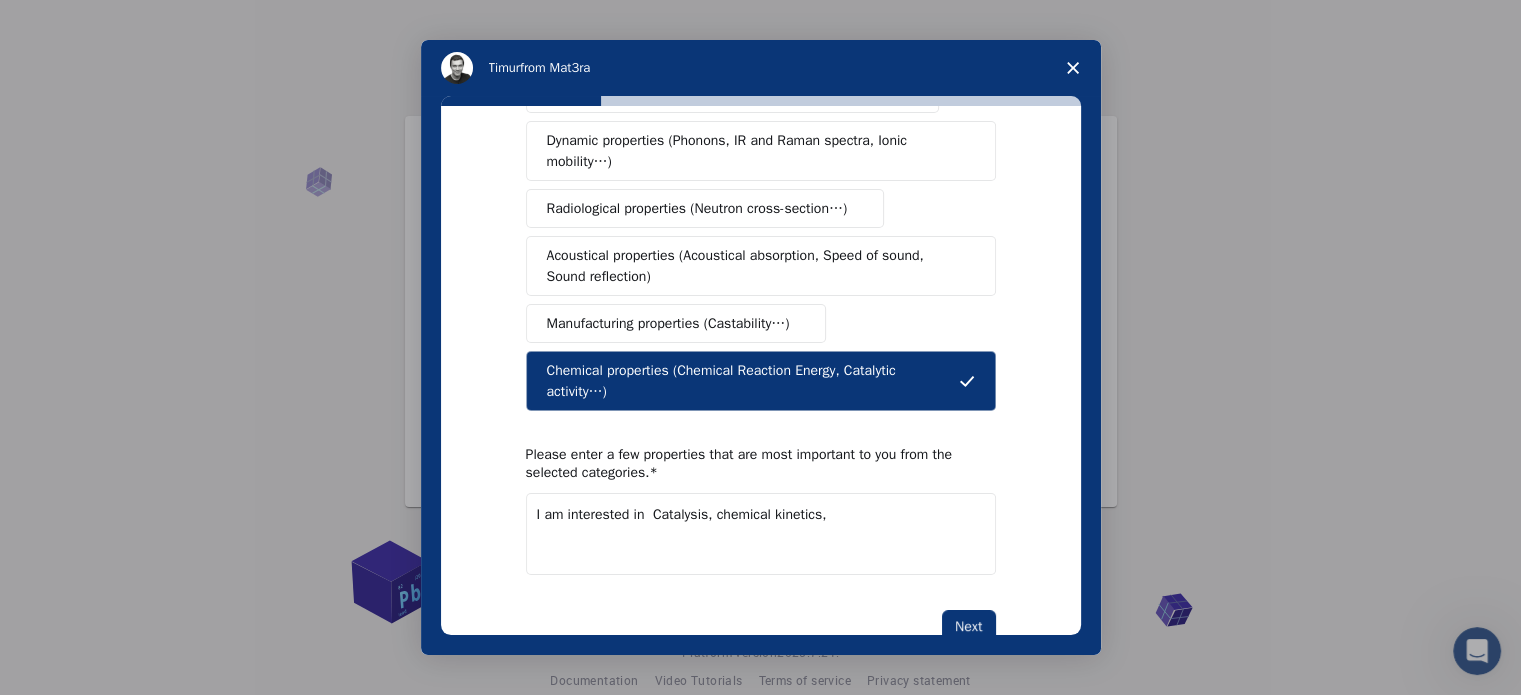 click on "I am interested in  Catalysis, chemical kinetics," at bounding box center (761, 534) 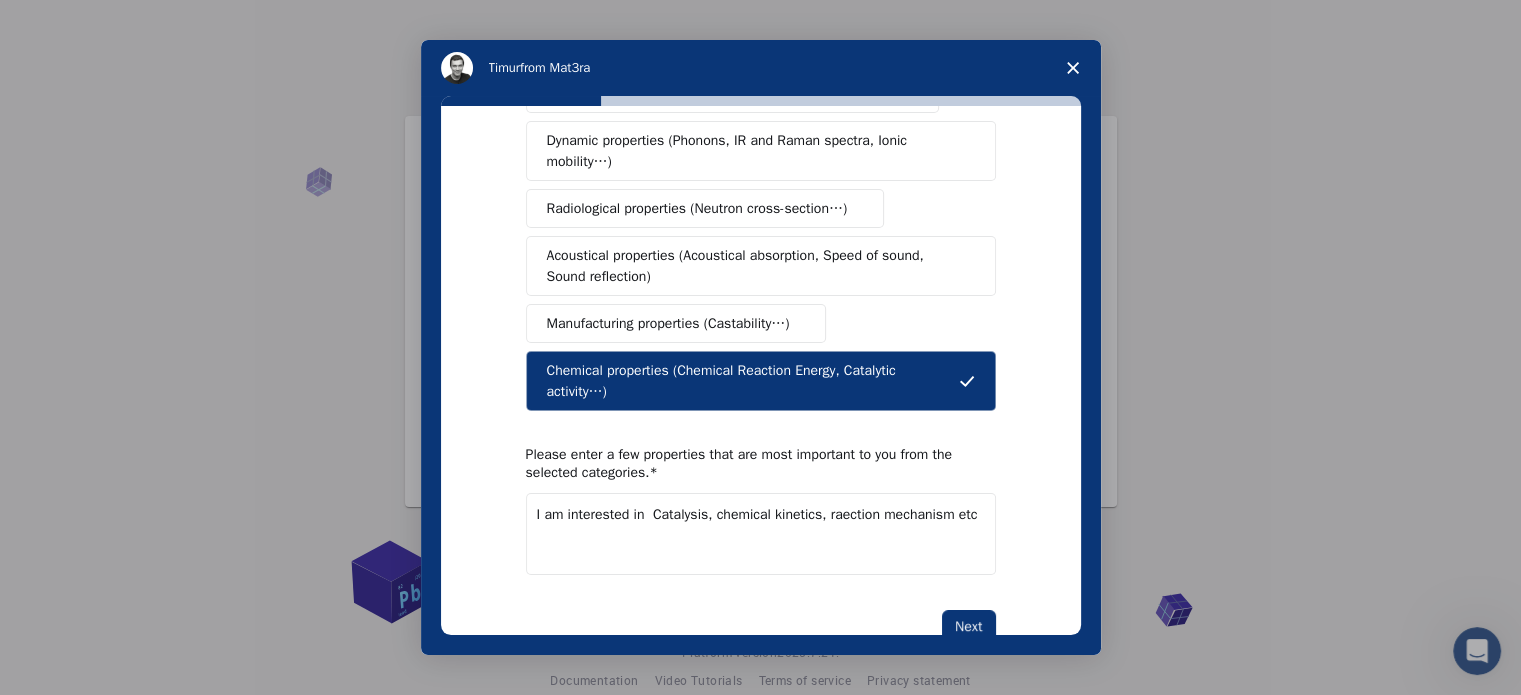 click on "I am interested in  Catalysis, chemical kinetics, raection mechanism etc" at bounding box center [761, 534] 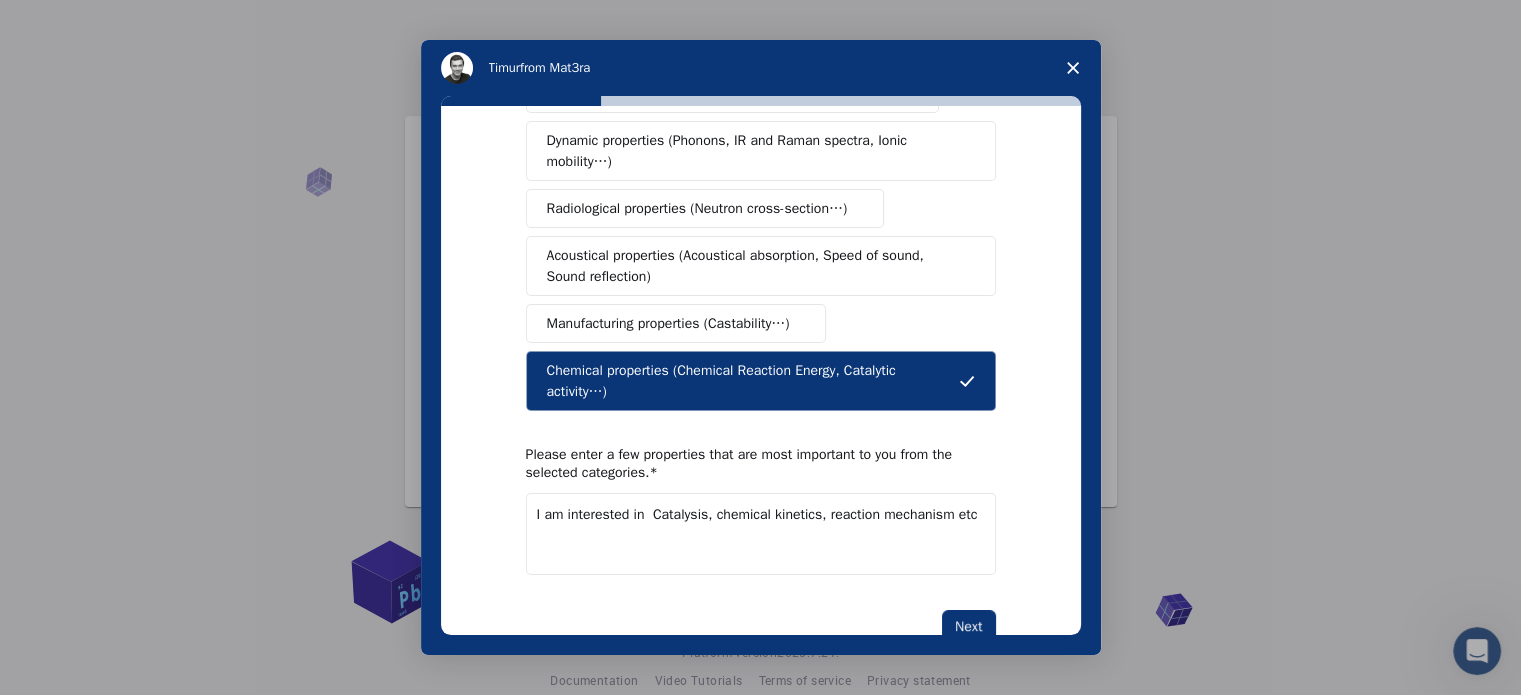 type on "I am interested in  Catalysis, chemical kinetics, reaction mechanism etc" 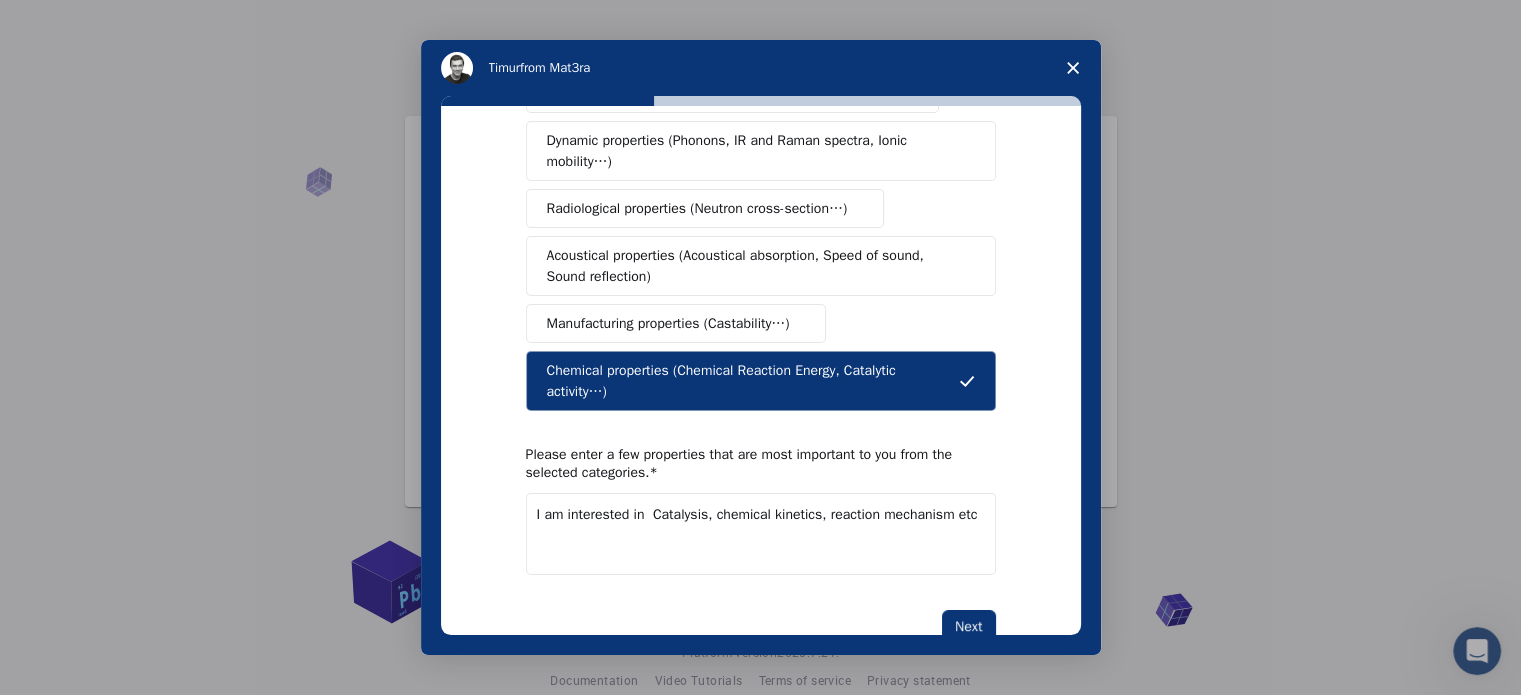 click on "I am interested in Catalysis, chemical kinetics, reaction mechanism etc Next" at bounding box center [761, 230] 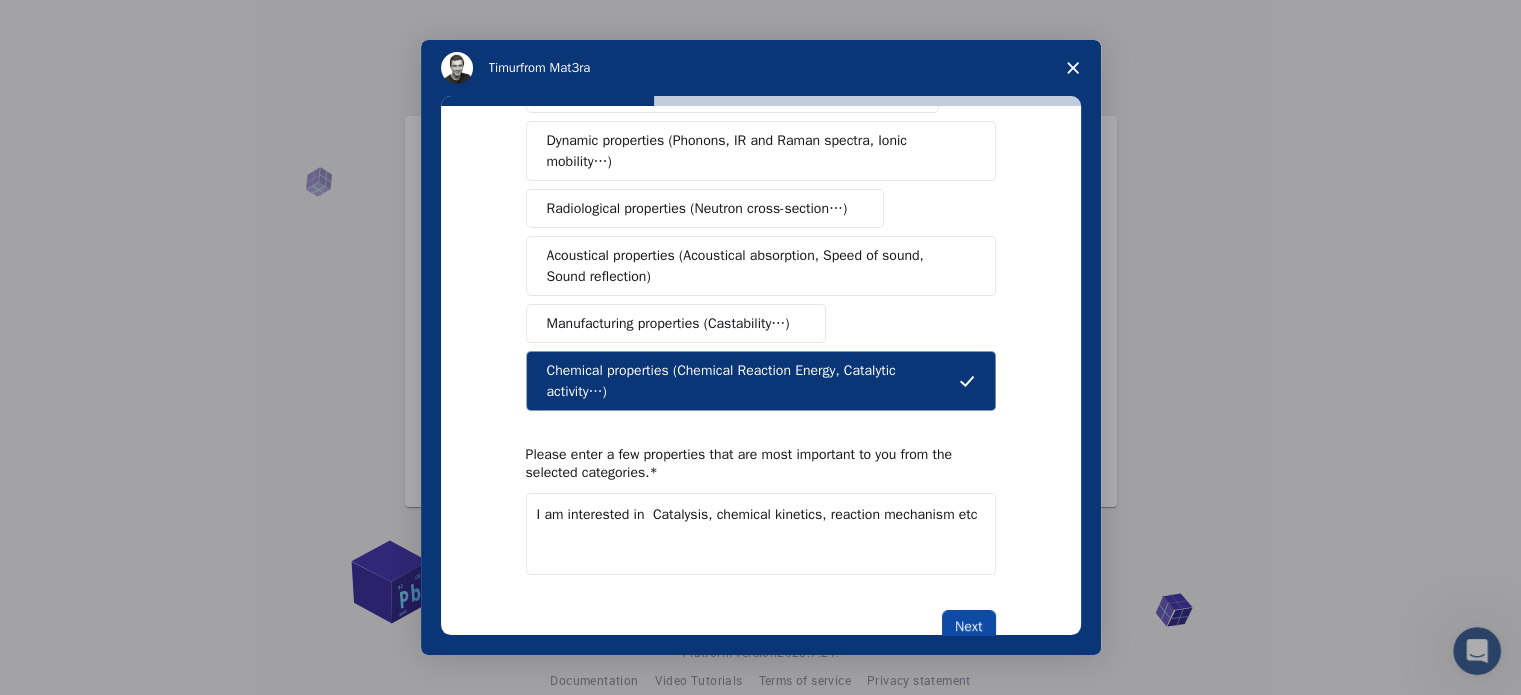 click on "Next" at bounding box center [968, 627] 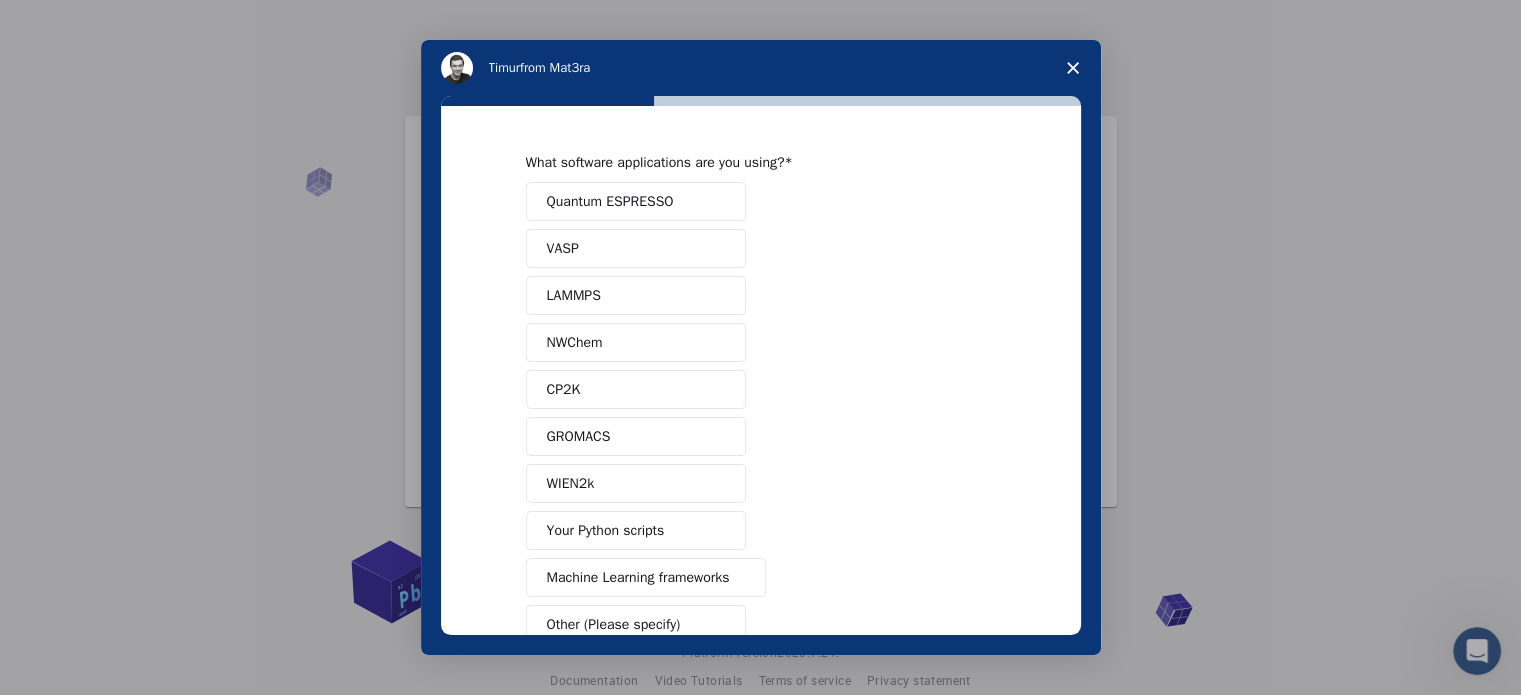 scroll, scrollTop: 121, scrollLeft: 0, axis: vertical 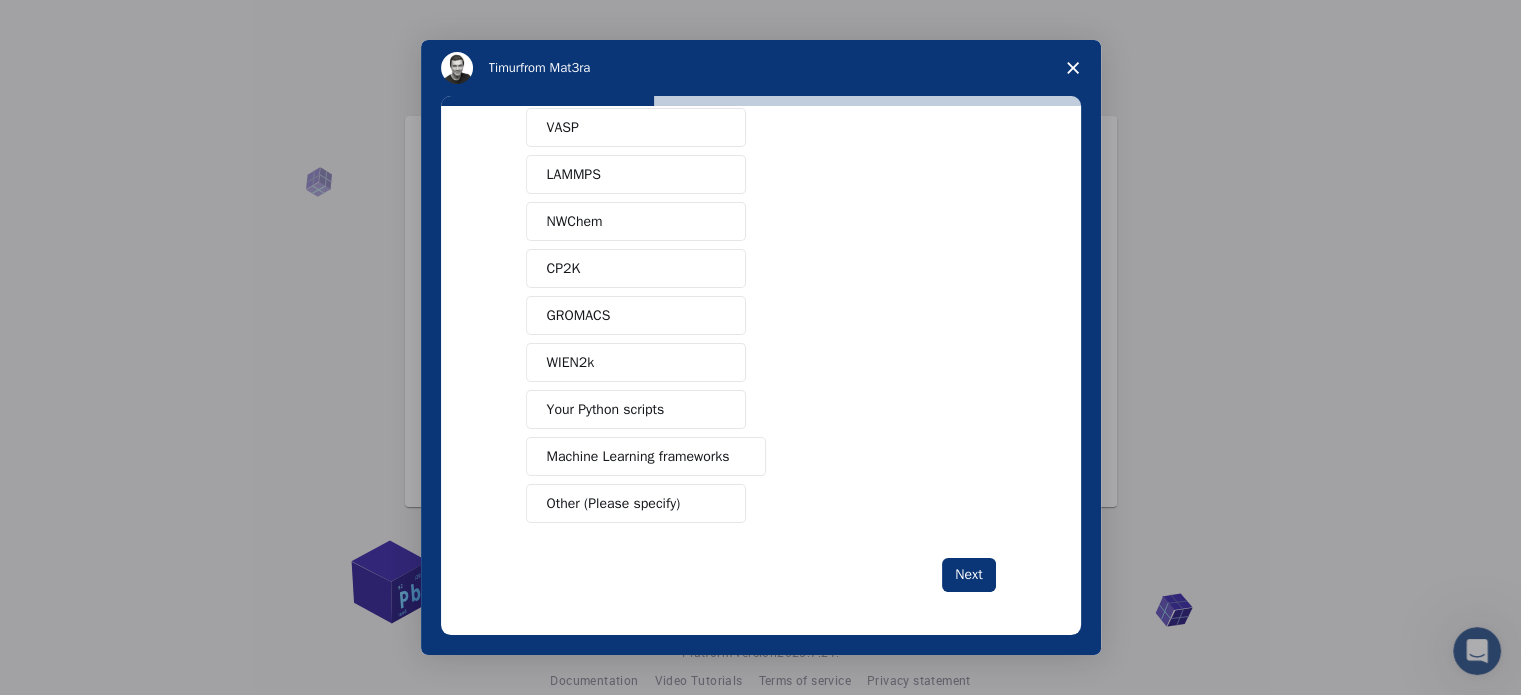 click on "Your Python scripts" at bounding box center [636, 409] 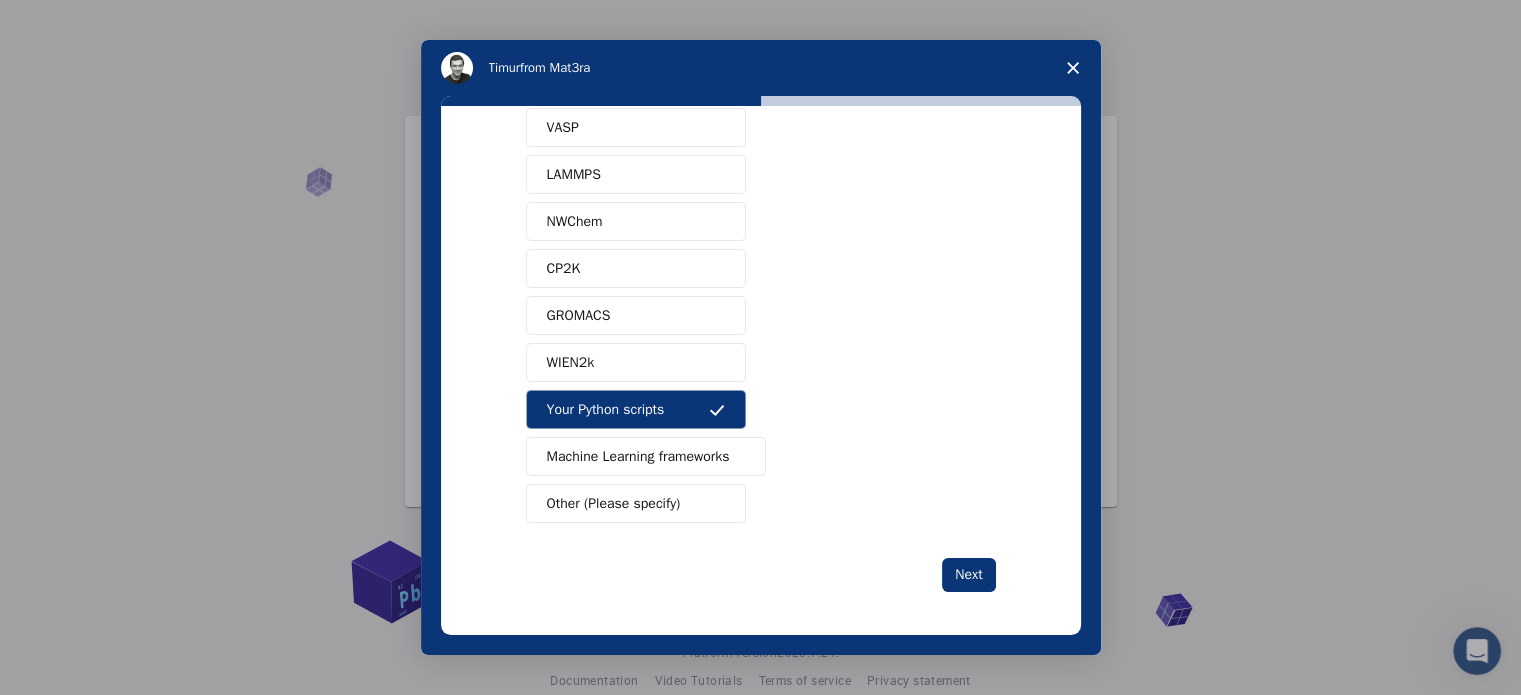 click on "Machine Learning frameworks" at bounding box center (638, 456) 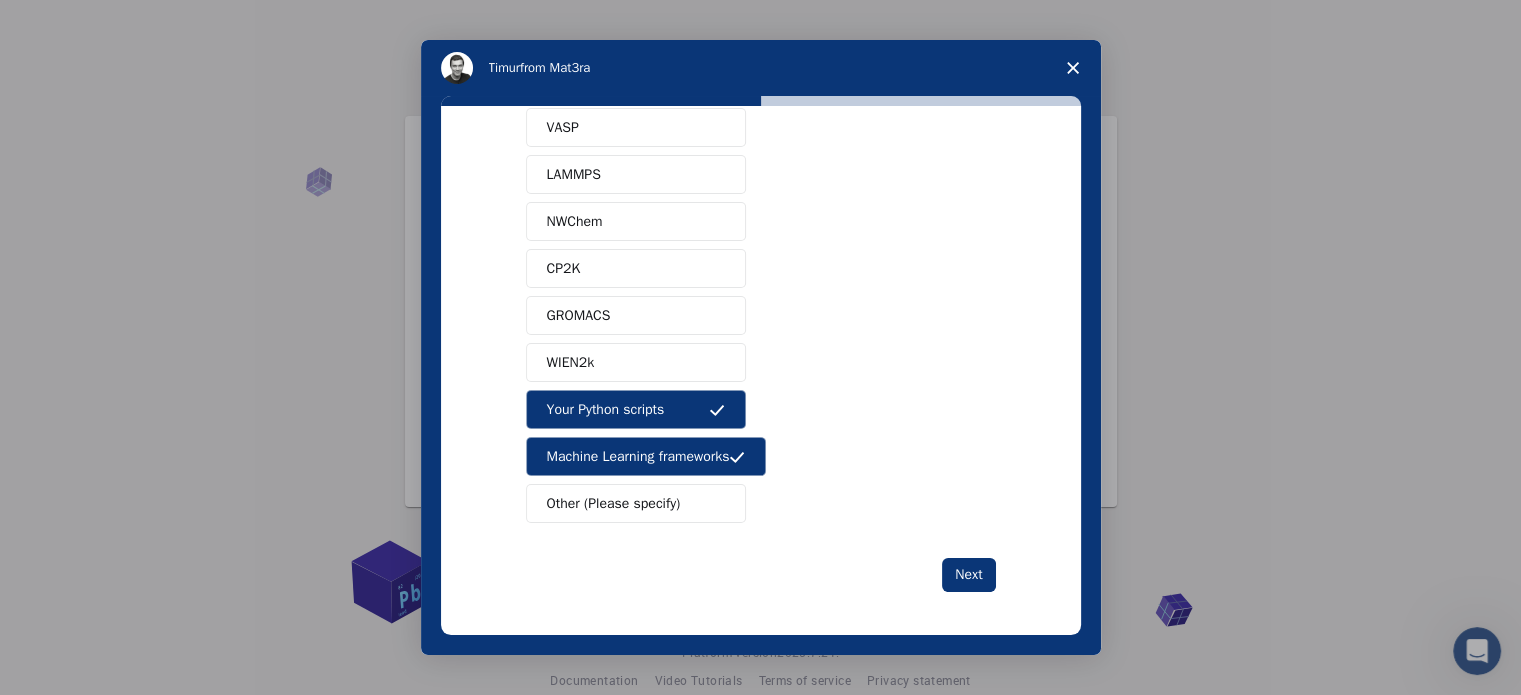 scroll, scrollTop: 0, scrollLeft: 0, axis: both 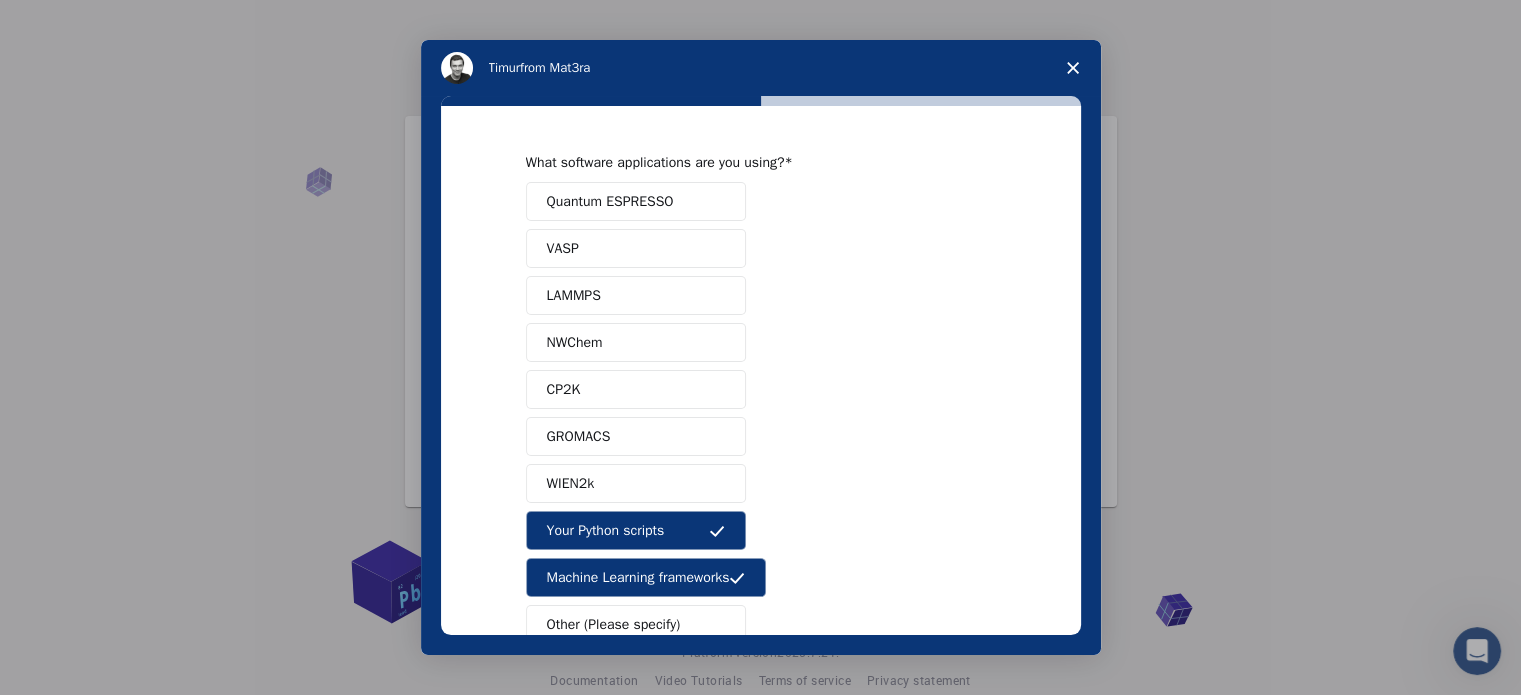 click on "Quantum ESPRESSO" at bounding box center (610, 201) 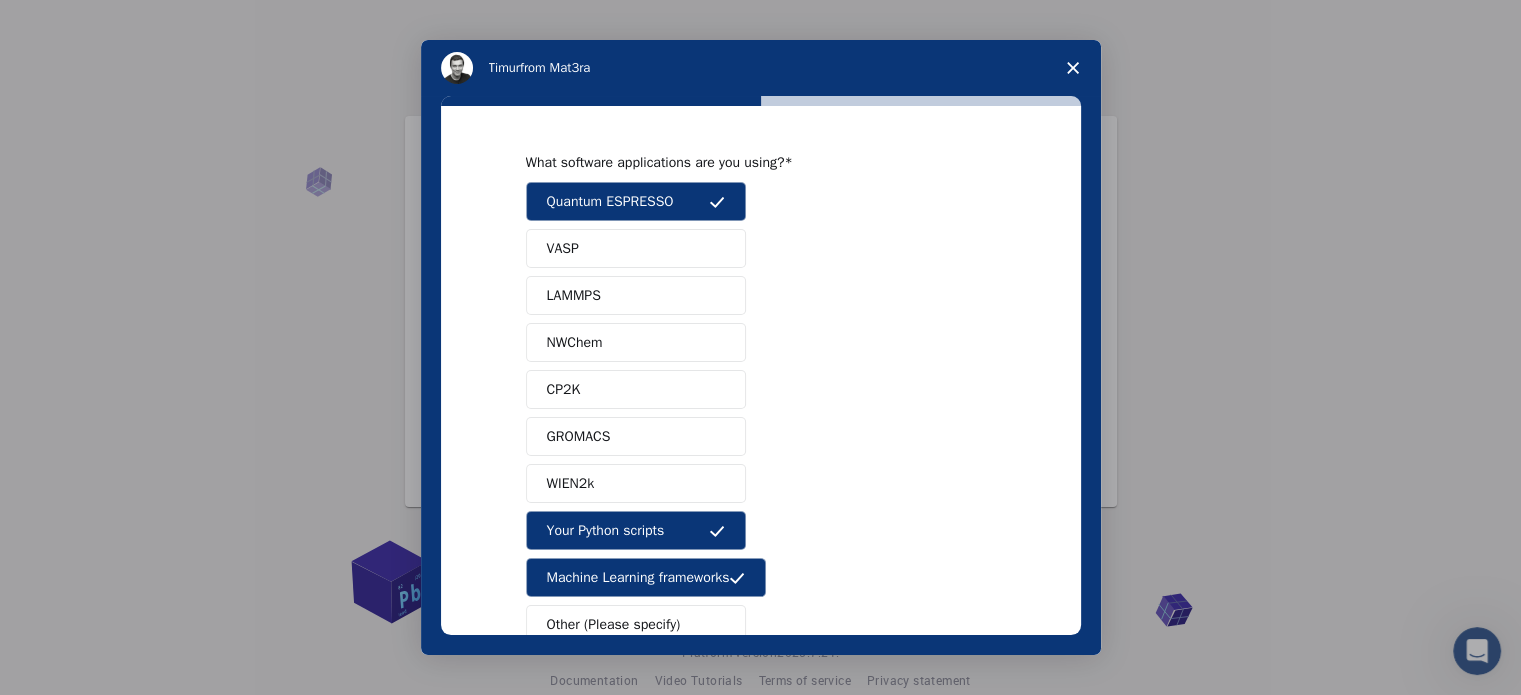 scroll, scrollTop: 121, scrollLeft: 0, axis: vertical 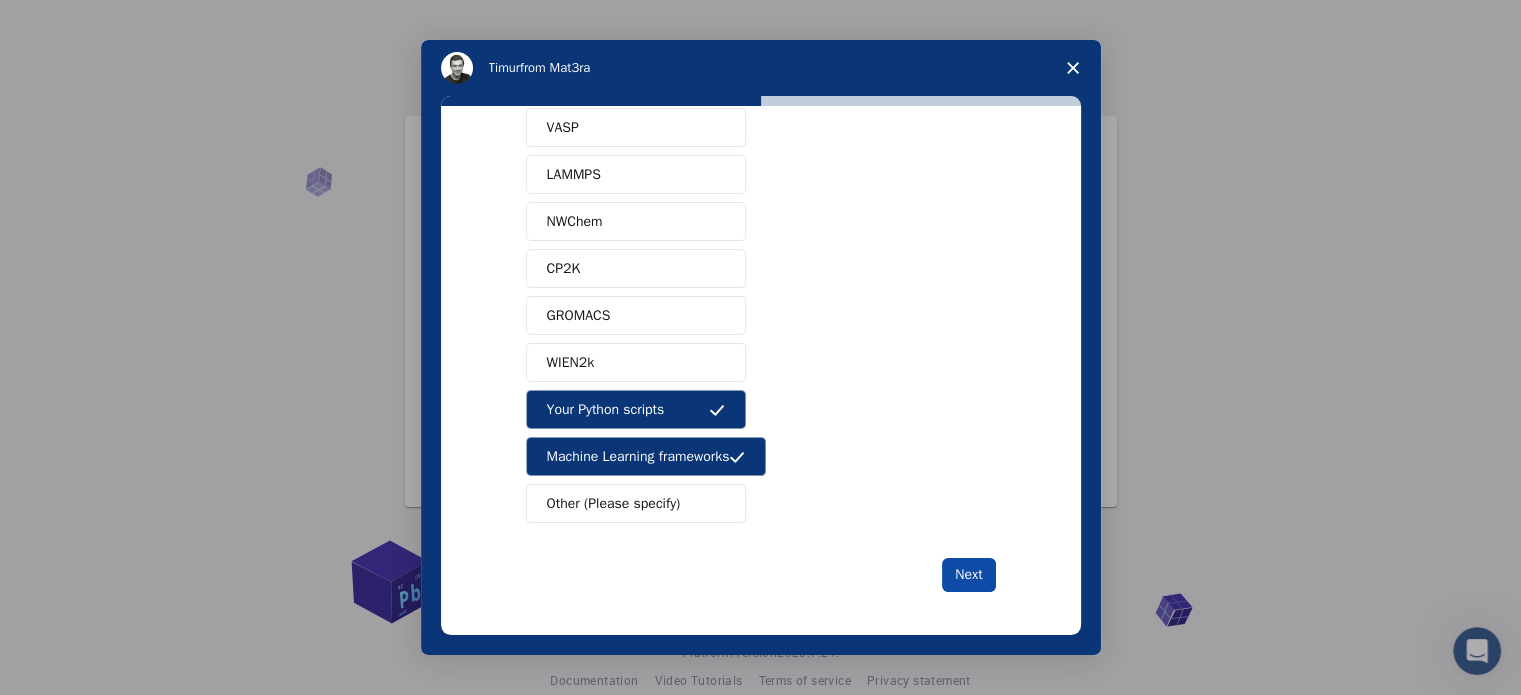 click on "Next" at bounding box center [968, 575] 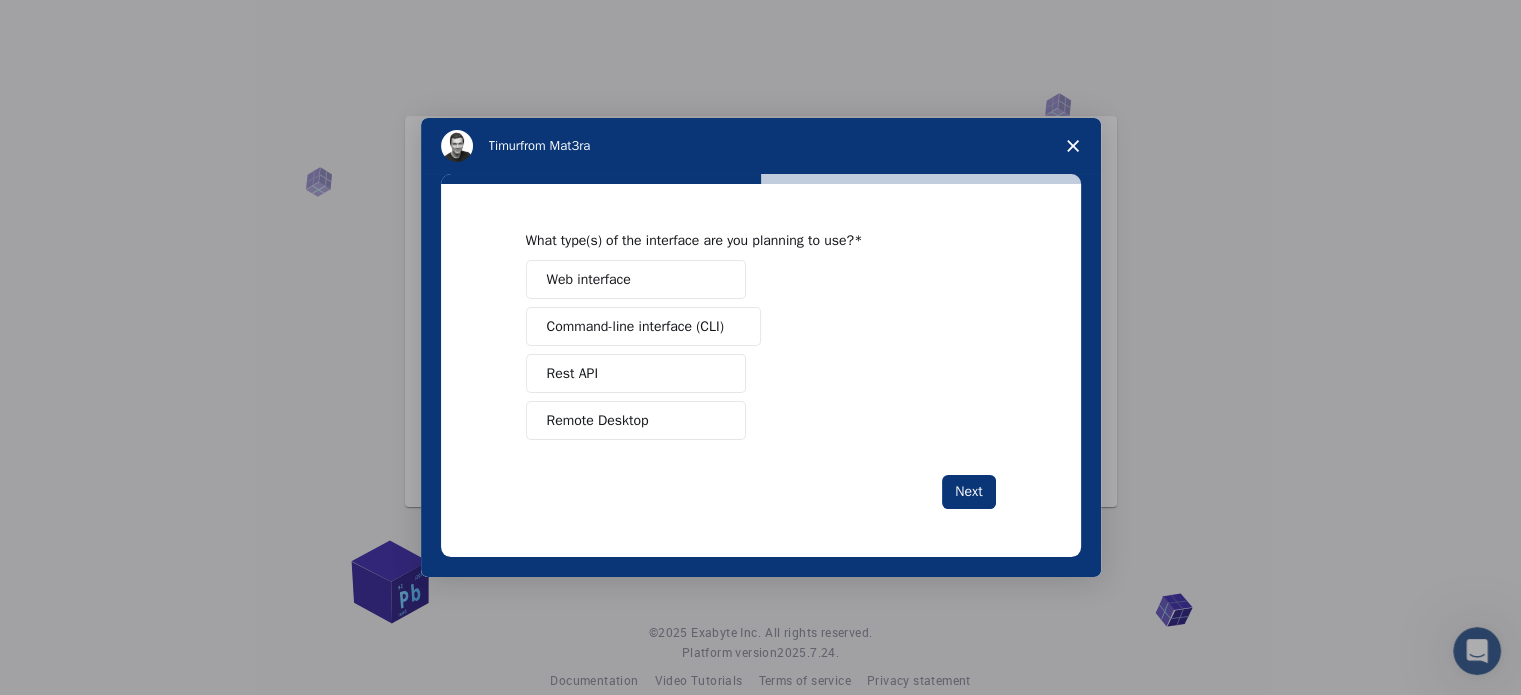 click on "Web interface" at bounding box center [589, 279] 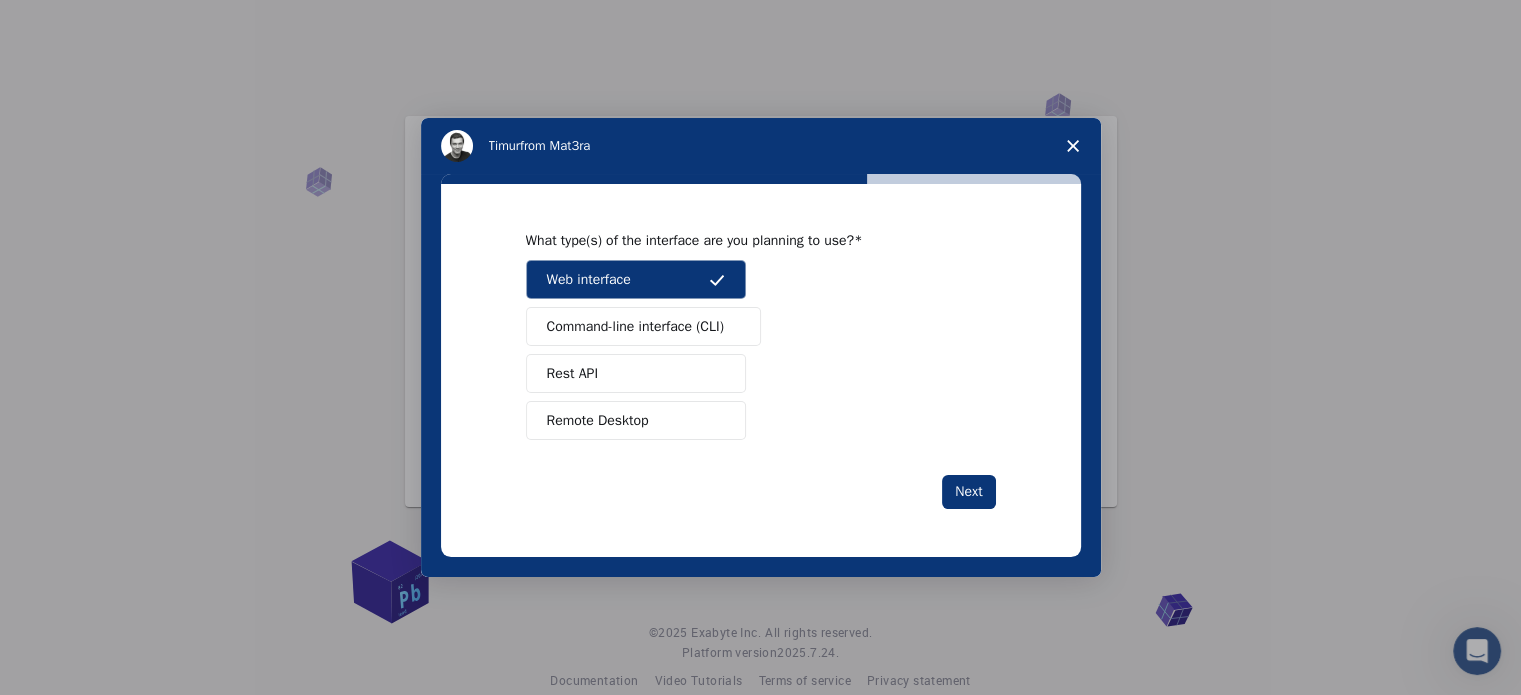 click on "Remote Desktop" at bounding box center (636, 420) 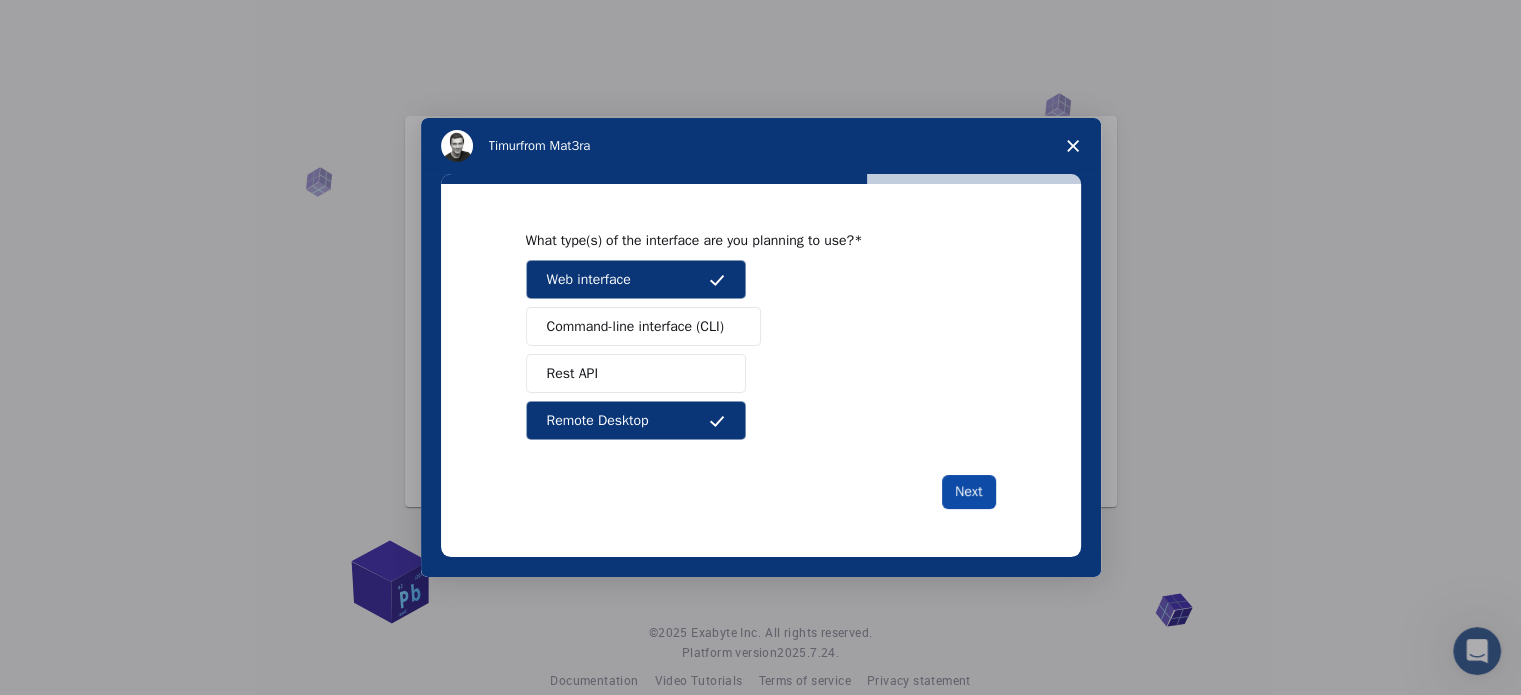 click on "Next" at bounding box center [968, 492] 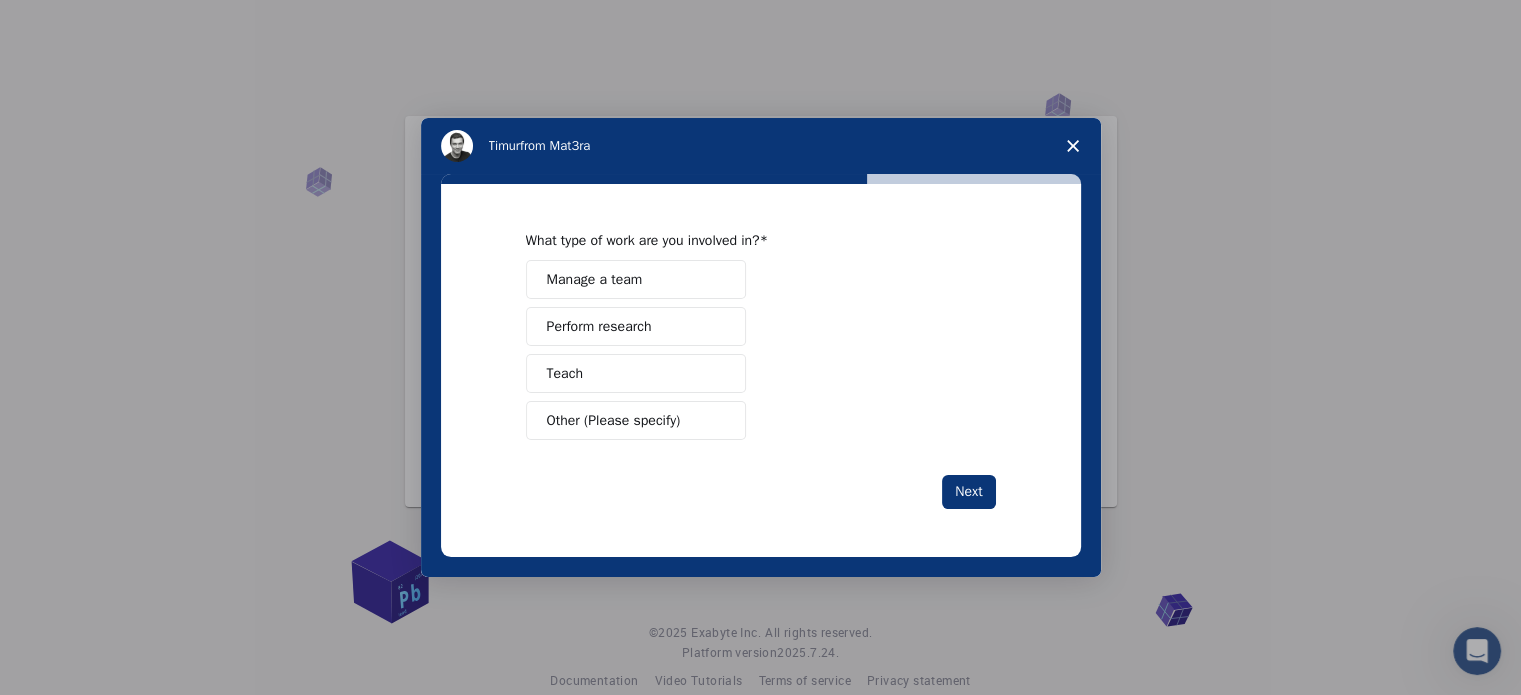 click on "Perform research" at bounding box center [599, 326] 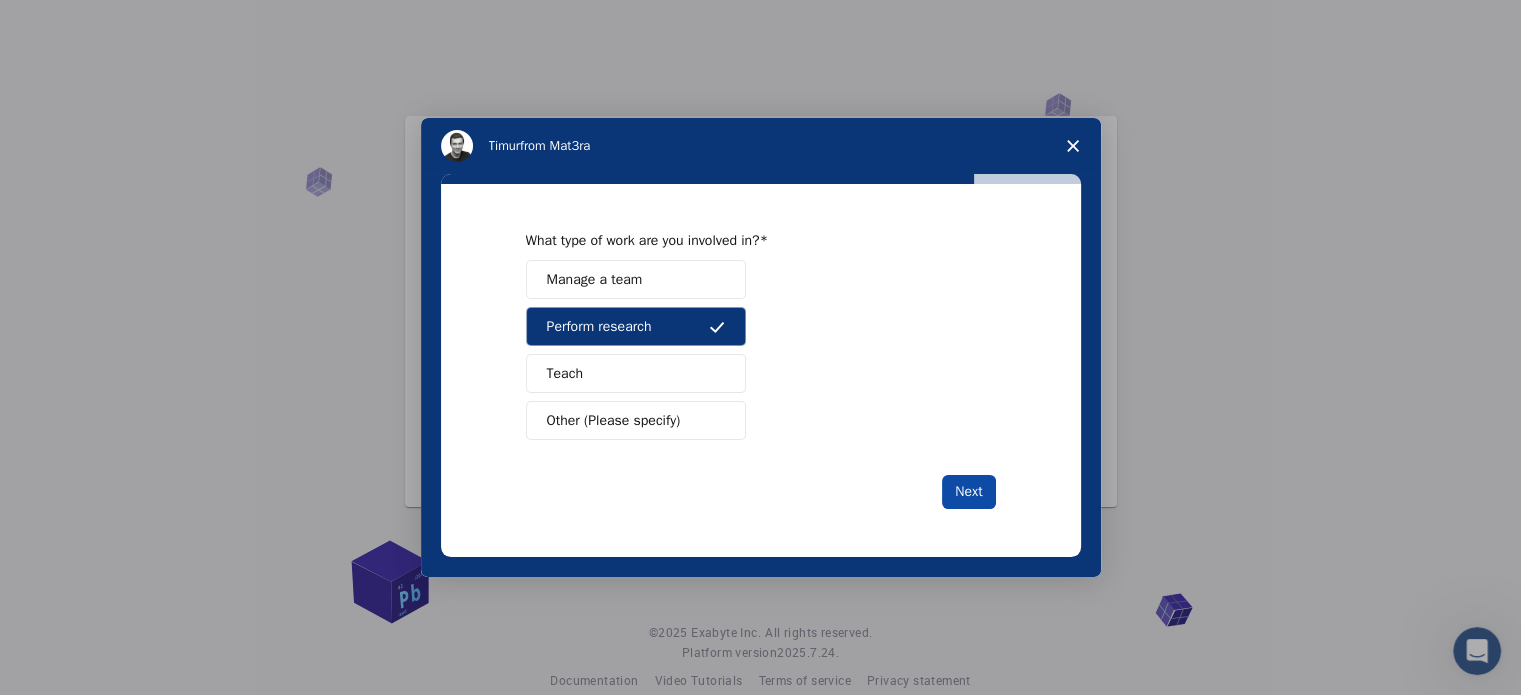 click on "Next" at bounding box center (968, 492) 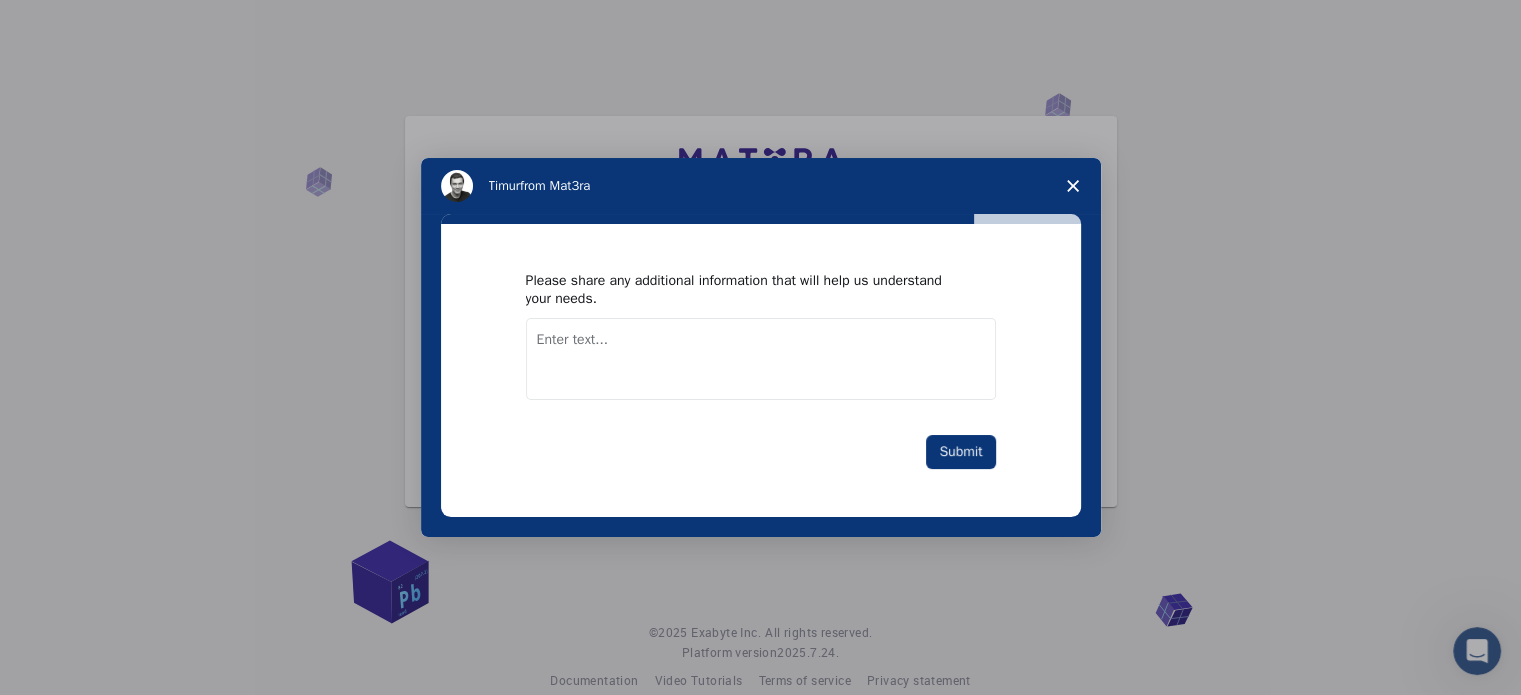 click at bounding box center (761, 359) 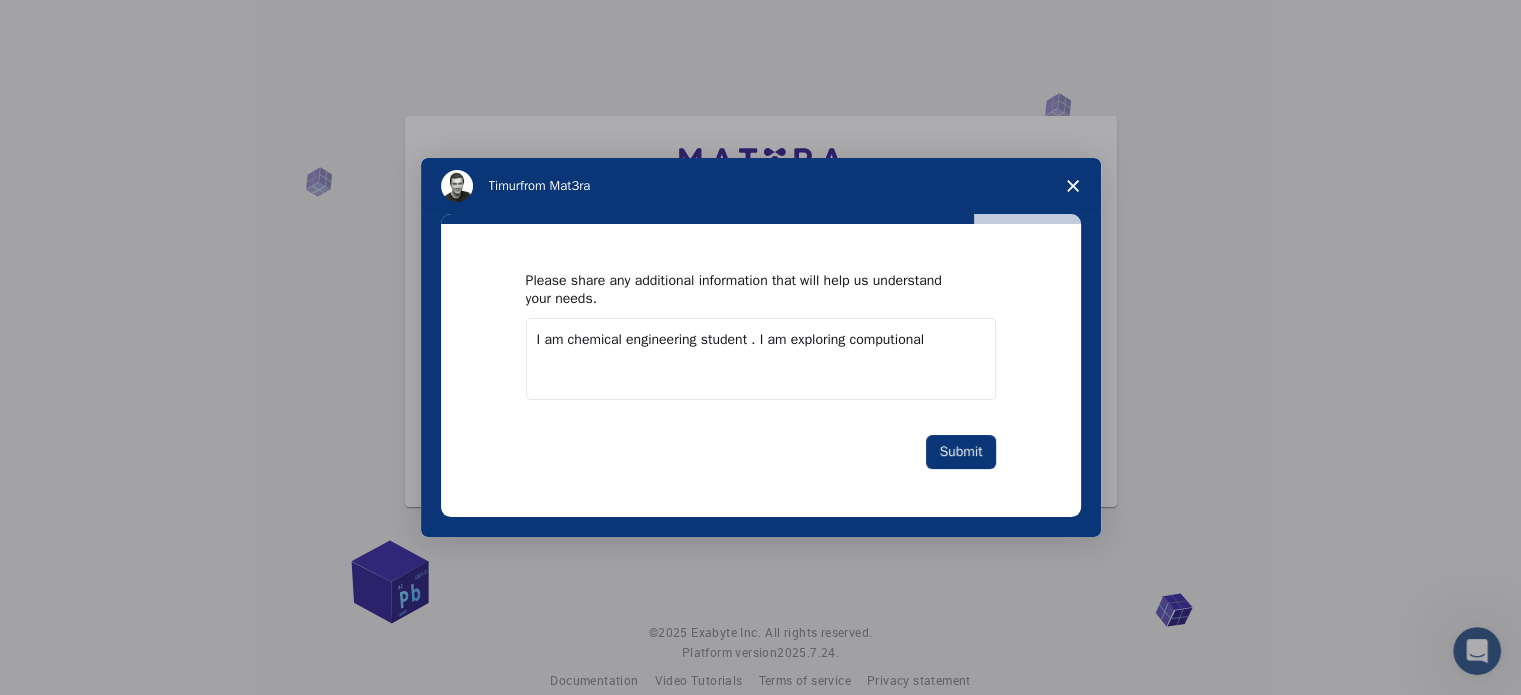 click on "I am chemical engineering student . I am exploring computional" at bounding box center (761, 359) 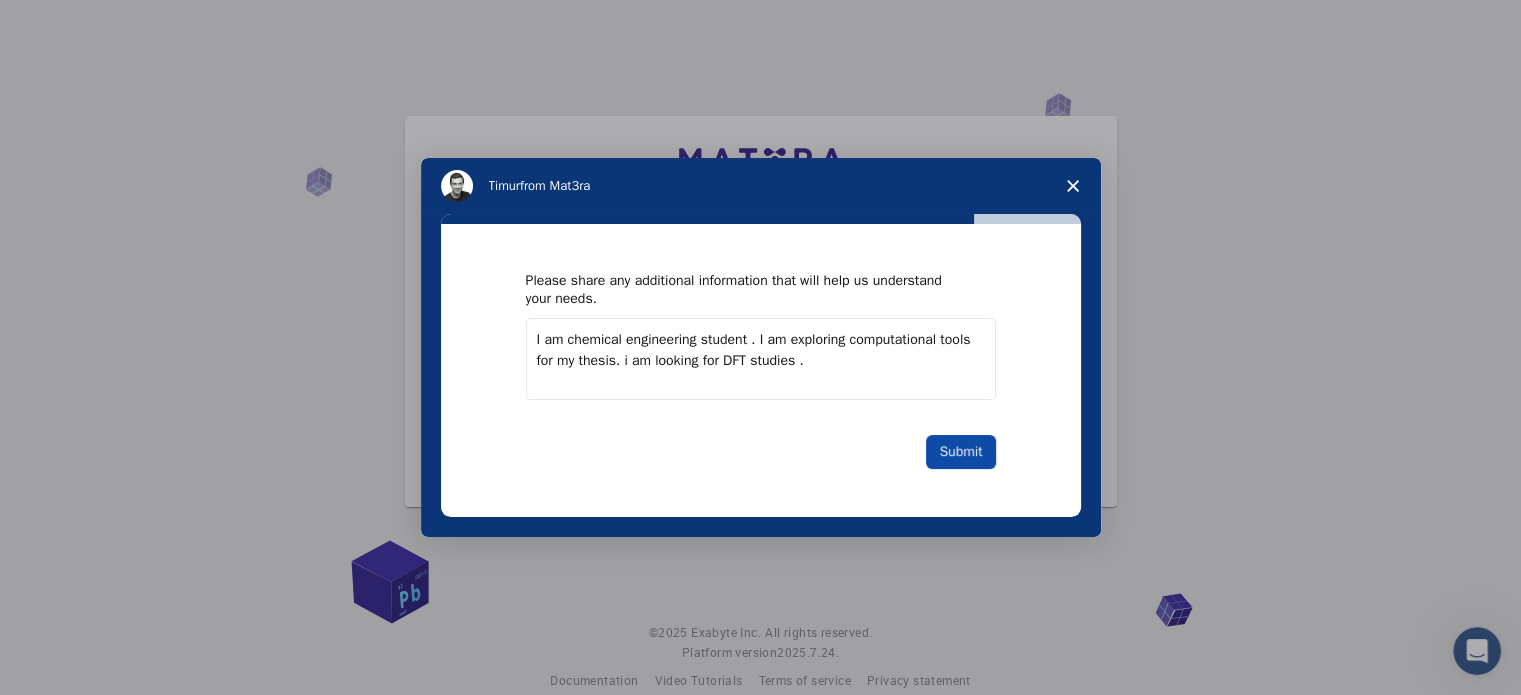 type on "I am chemical engineering student . I am exploring computational tools for my thesis. i am looking for DFT studies ." 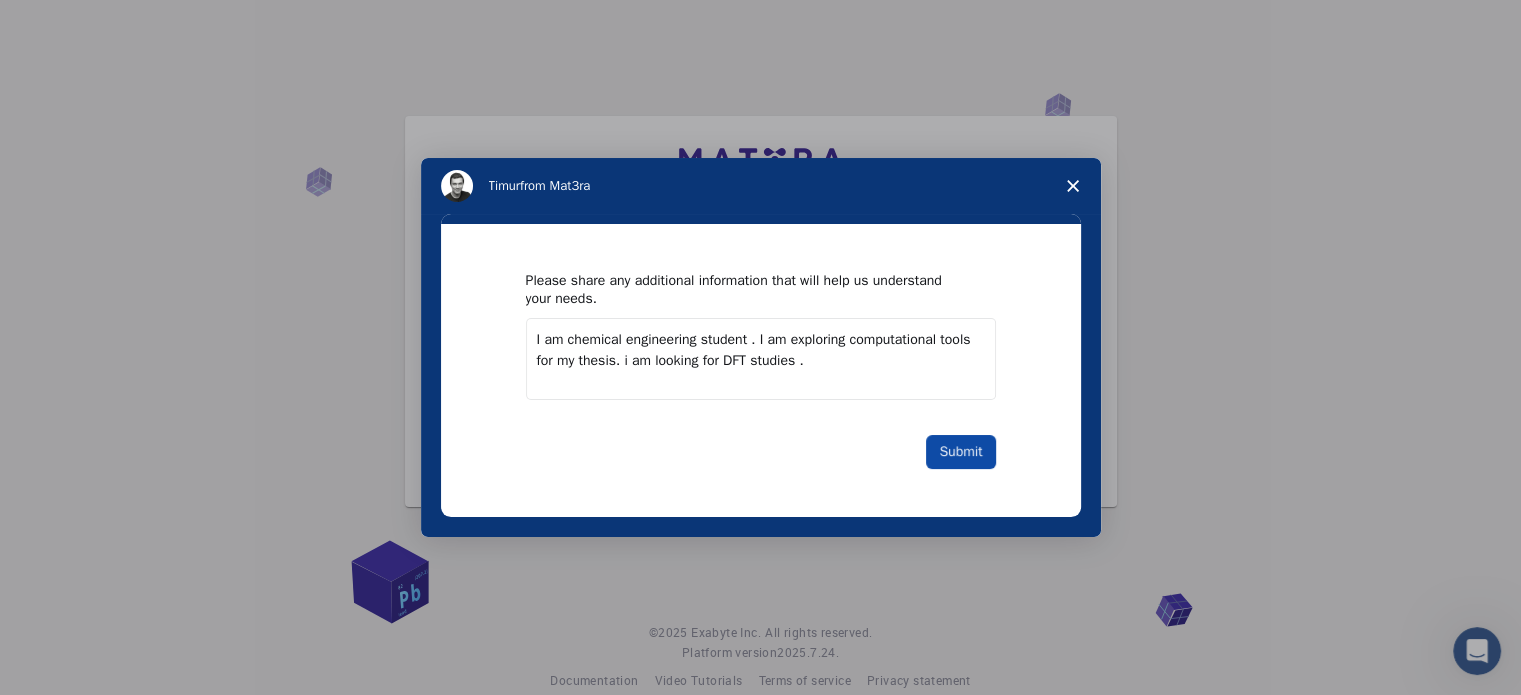 click on "Submit" at bounding box center (960, 452) 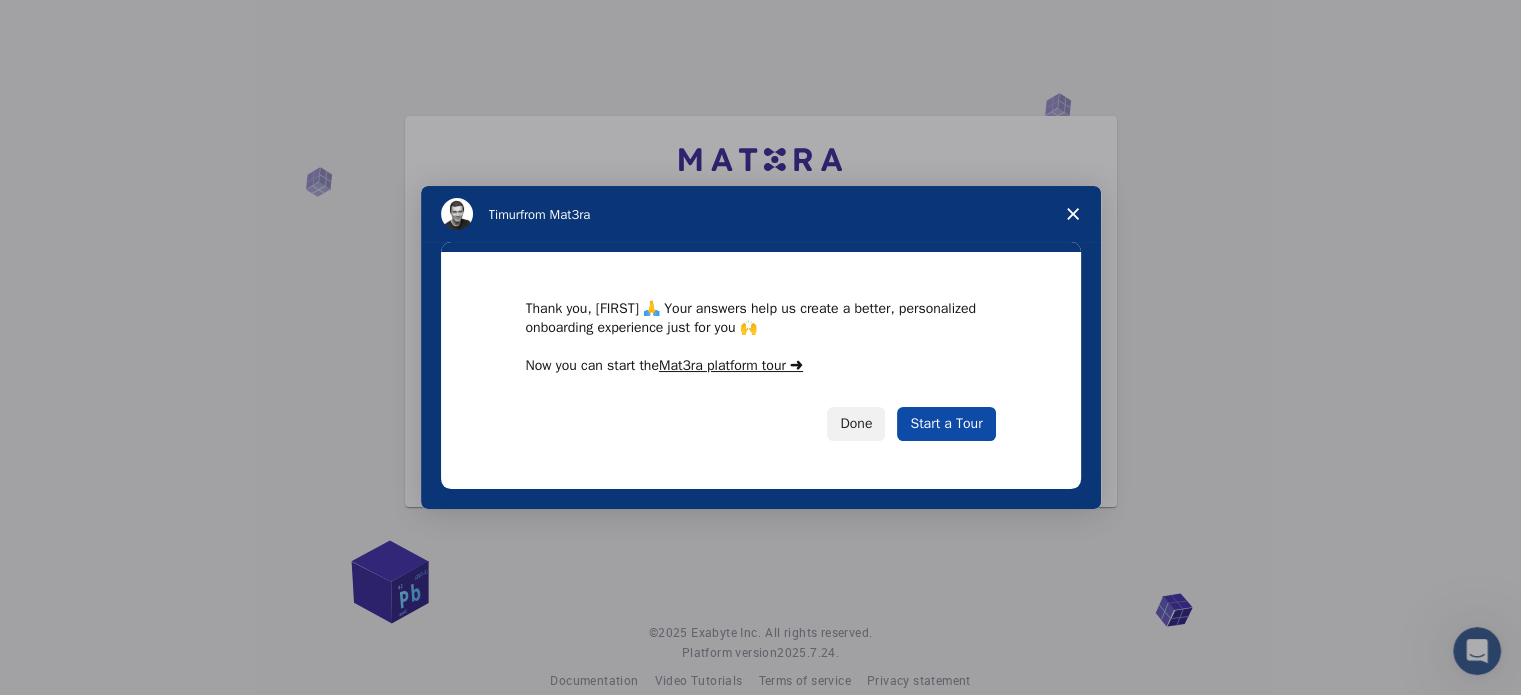 click on "Start a Tour" at bounding box center (946, 424) 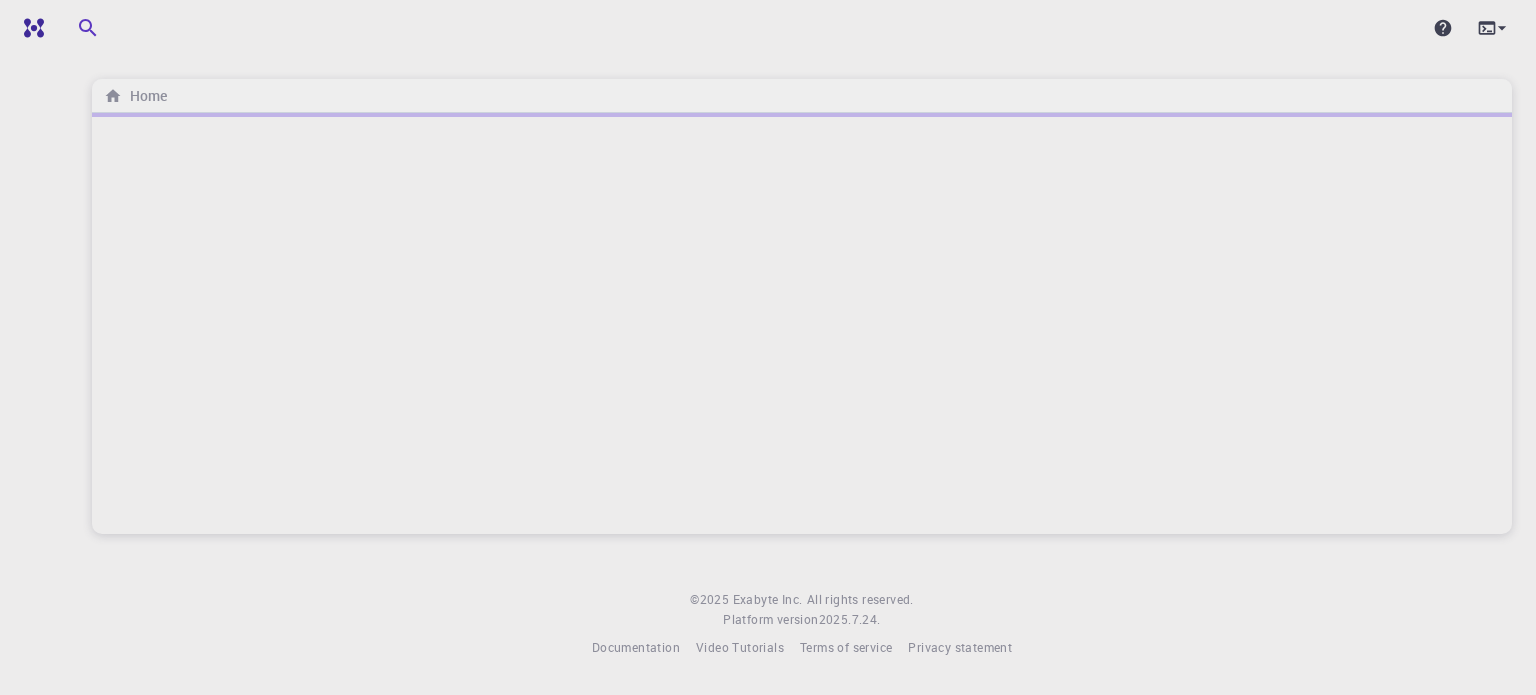 scroll, scrollTop: 0, scrollLeft: 0, axis: both 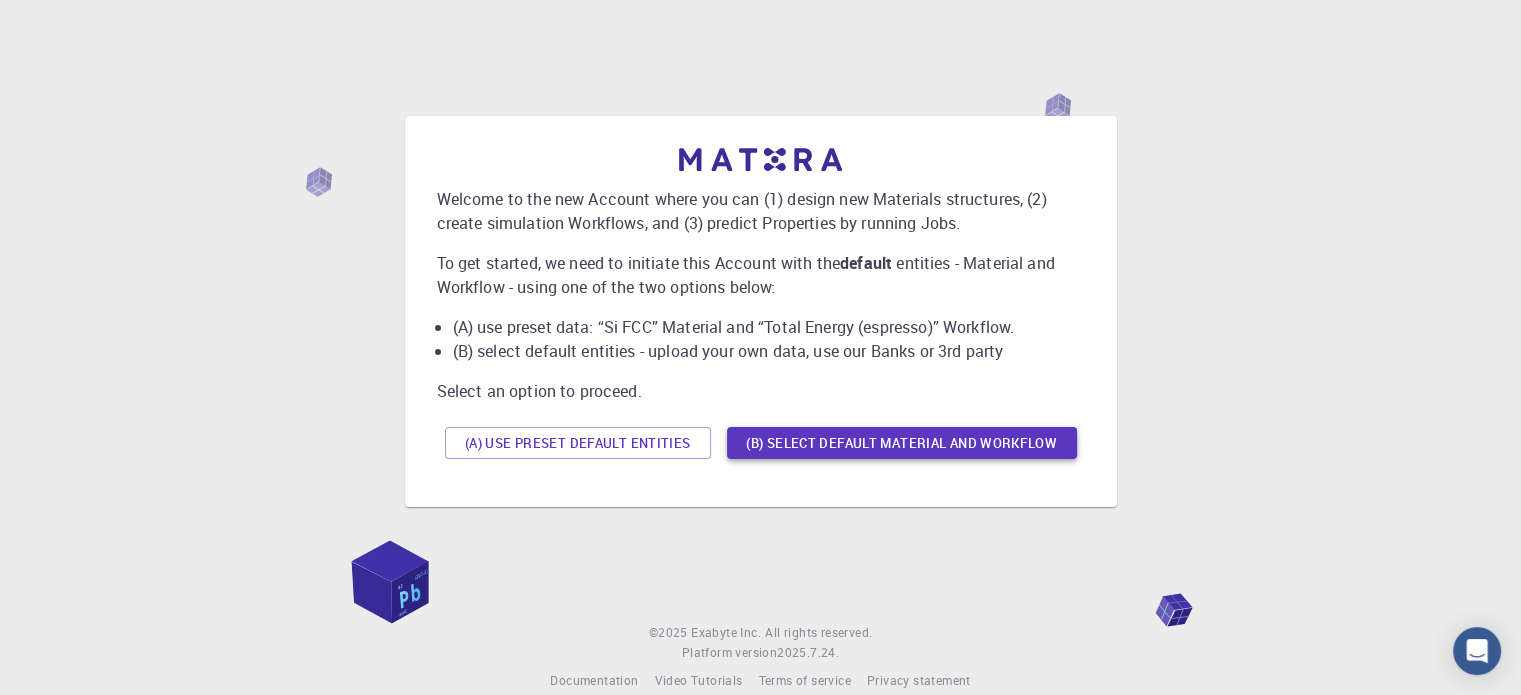click on "(B) Select default material and workflow" at bounding box center (902, 443) 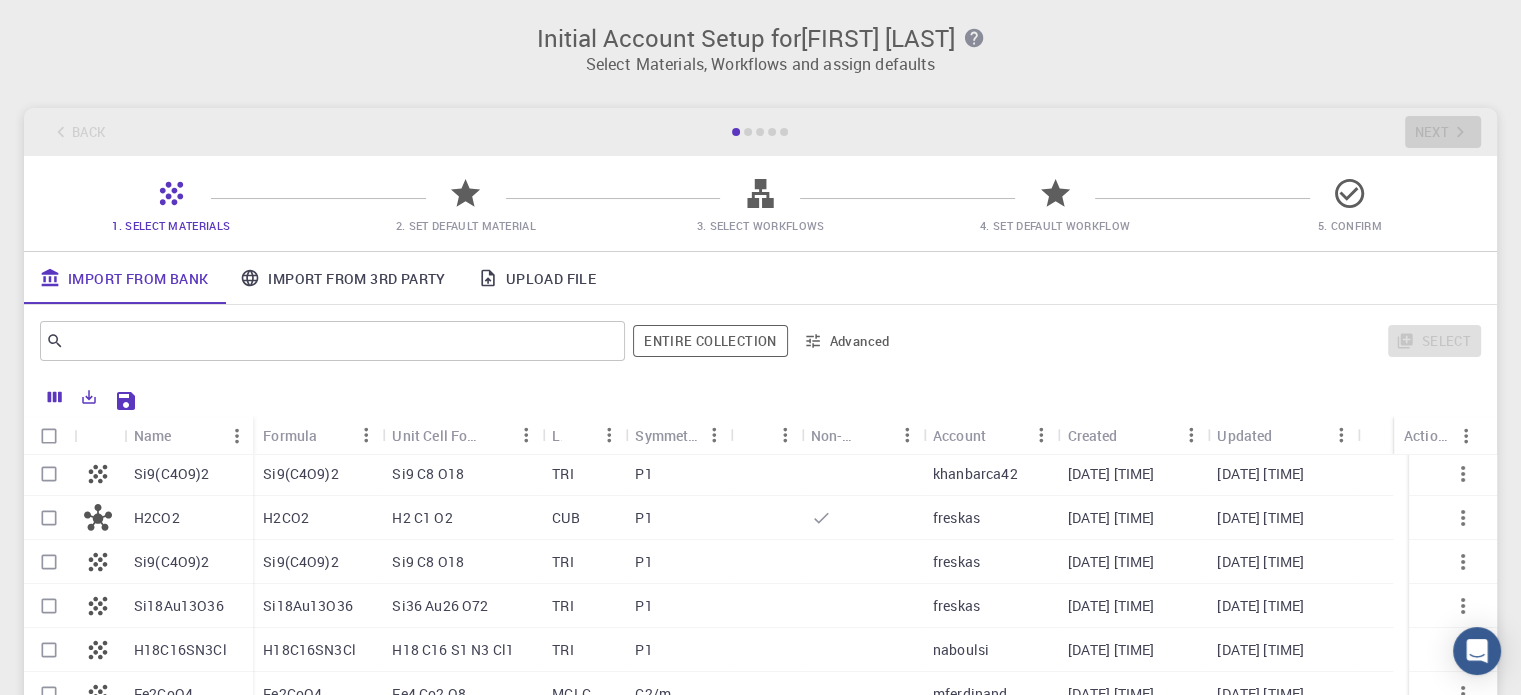 scroll, scrollTop: 56, scrollLeft: 0, axis: vertical 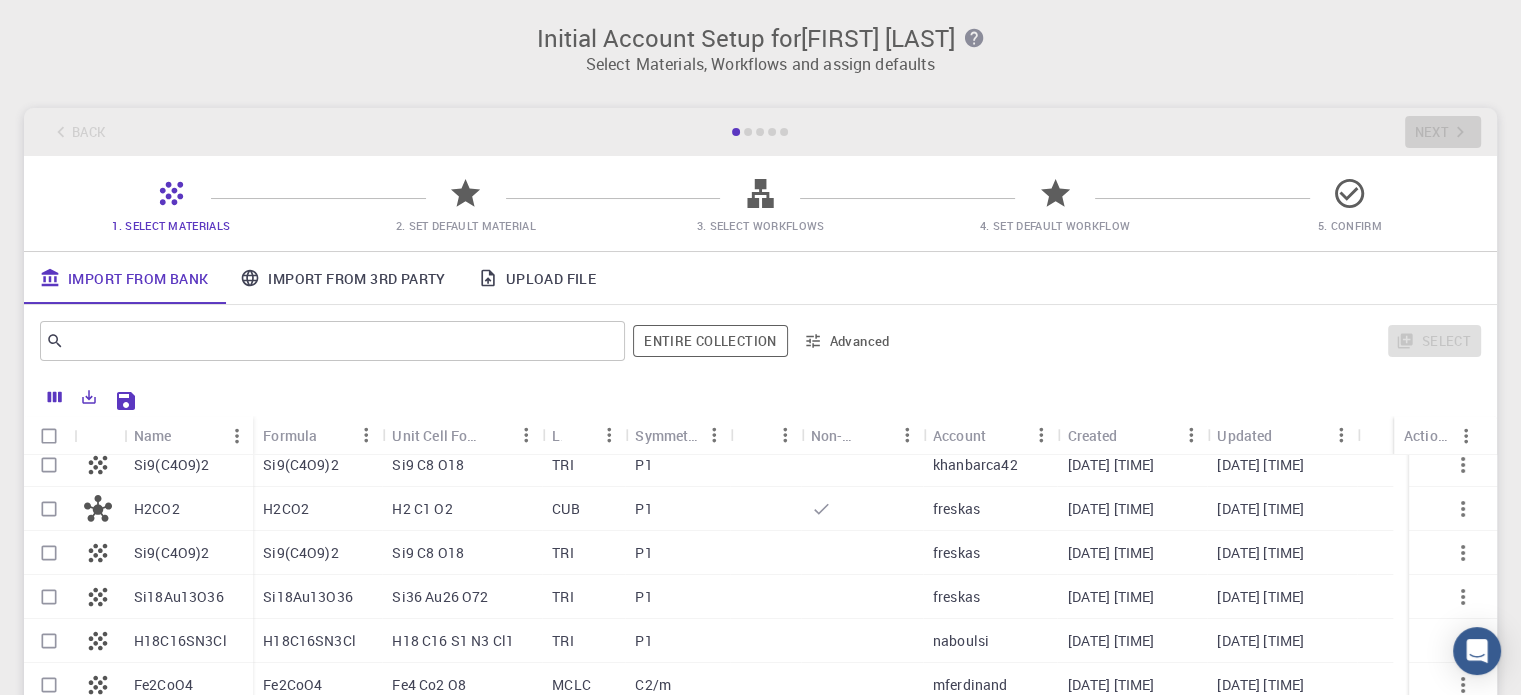 click on "Initial Account Setup for [FIRST] [LAST]" at bounding box center (760, 38) 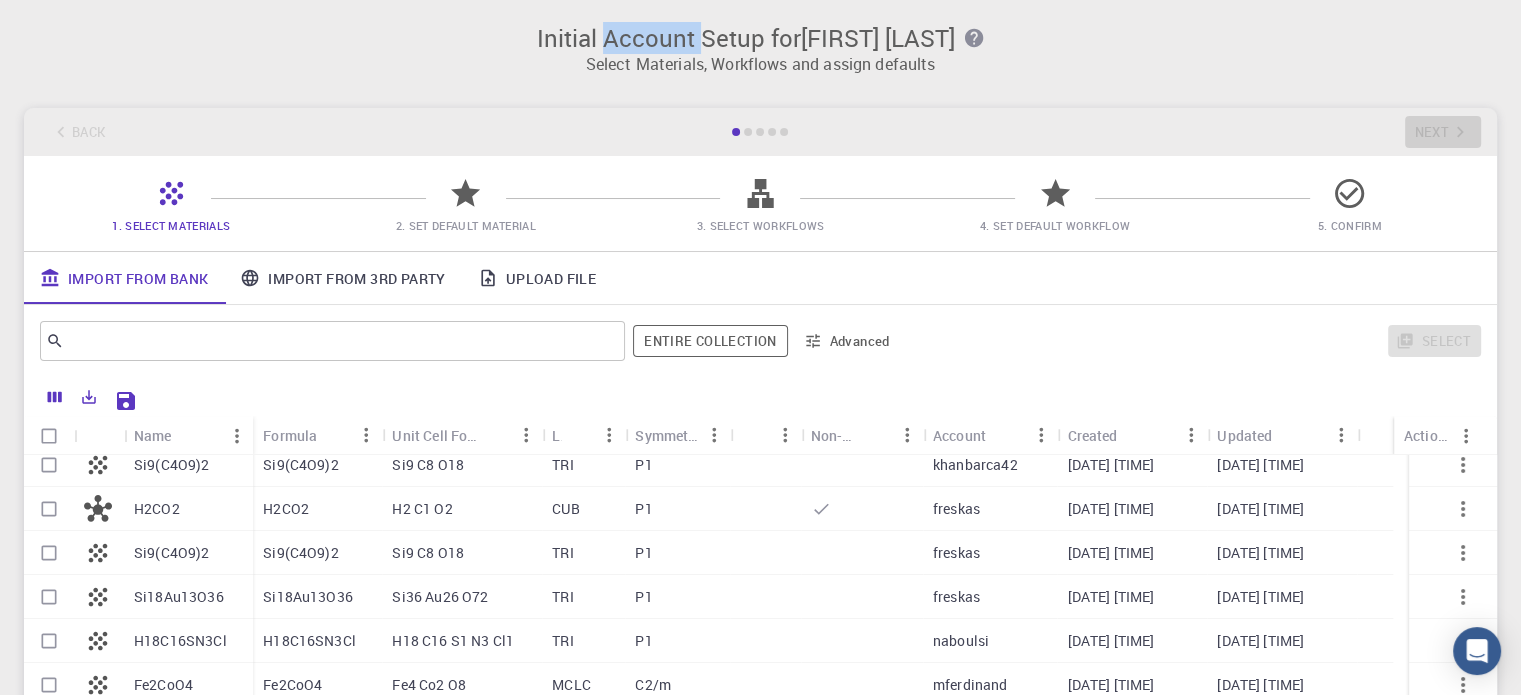 click on "Initial Account Setup for [FIRST] [LAST]" at bounding box center (760, 38) 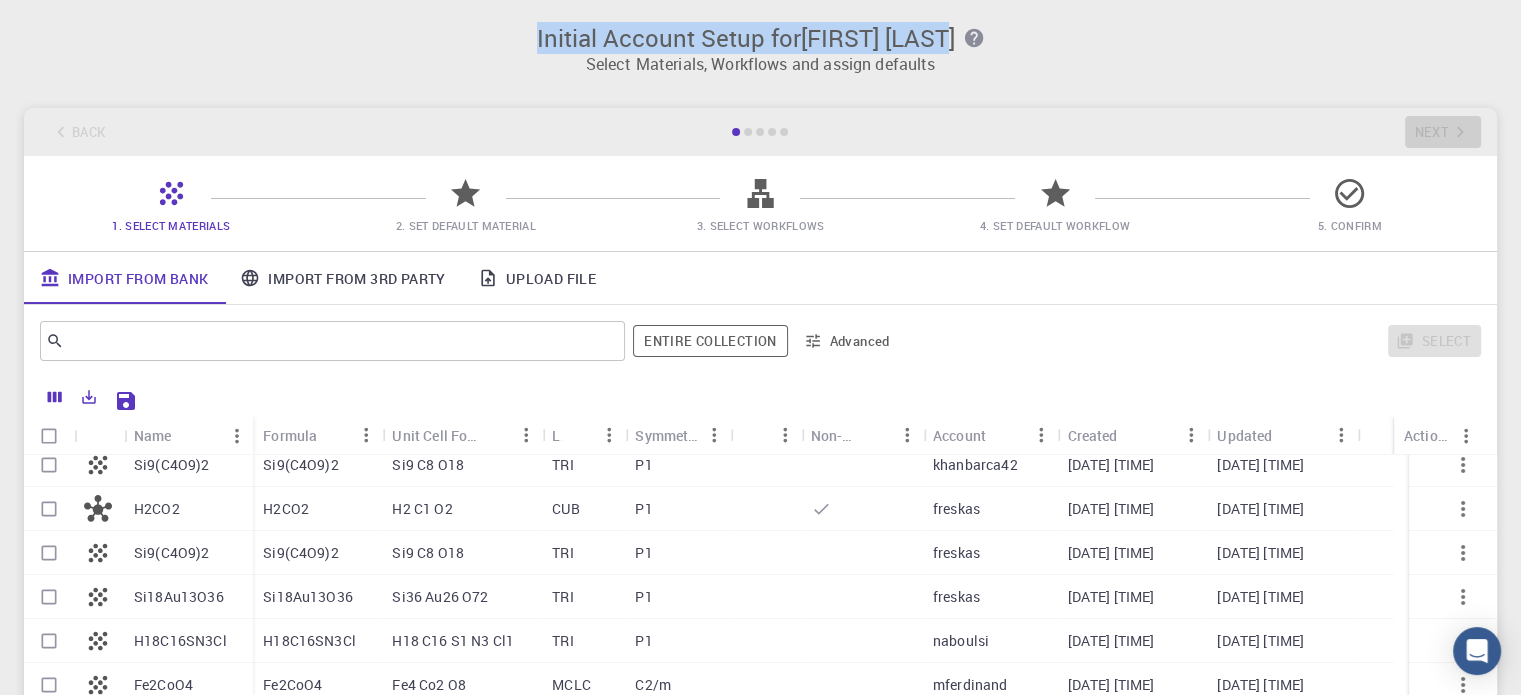 click on "Initial Account Setup for  Sanket Maurya" at bounding box center [760, 38] 